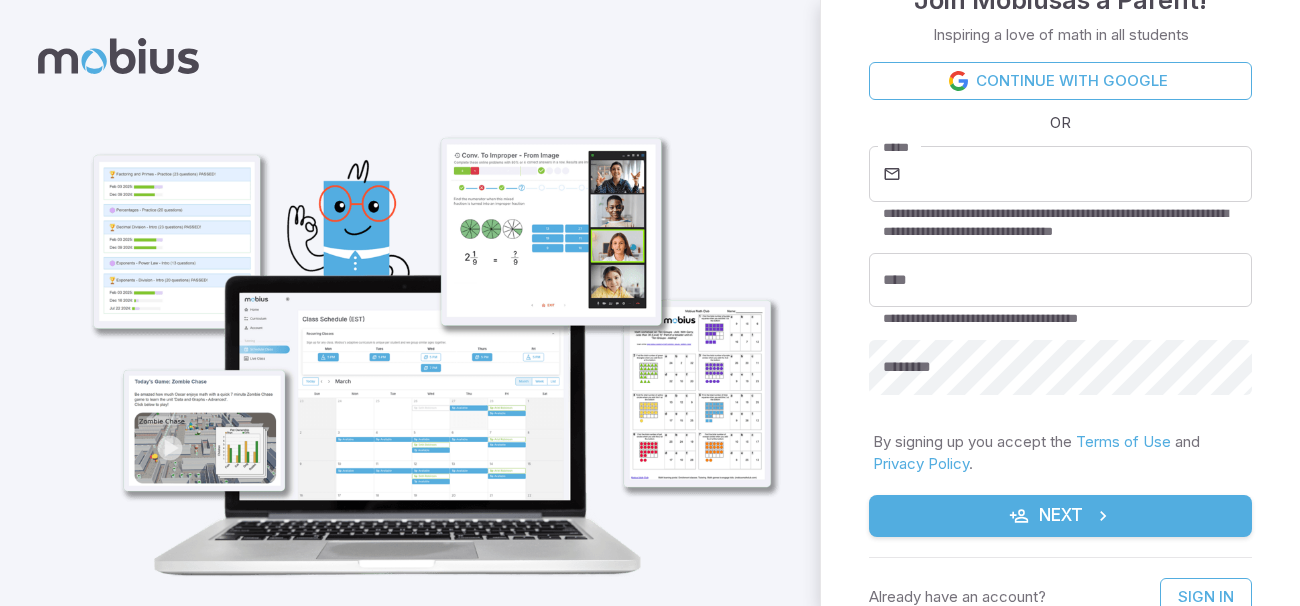 scroll, scrollTop: 0, scrollLeft: 0, axis: both 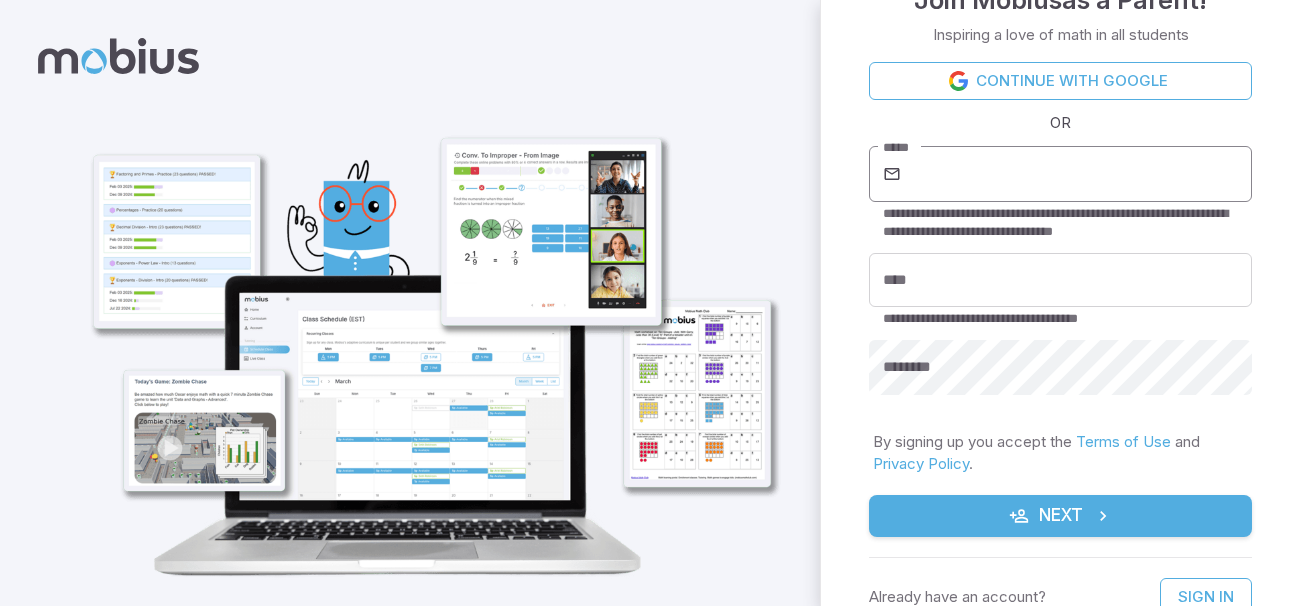 click on "*****" at bounding box center [1078, 174] 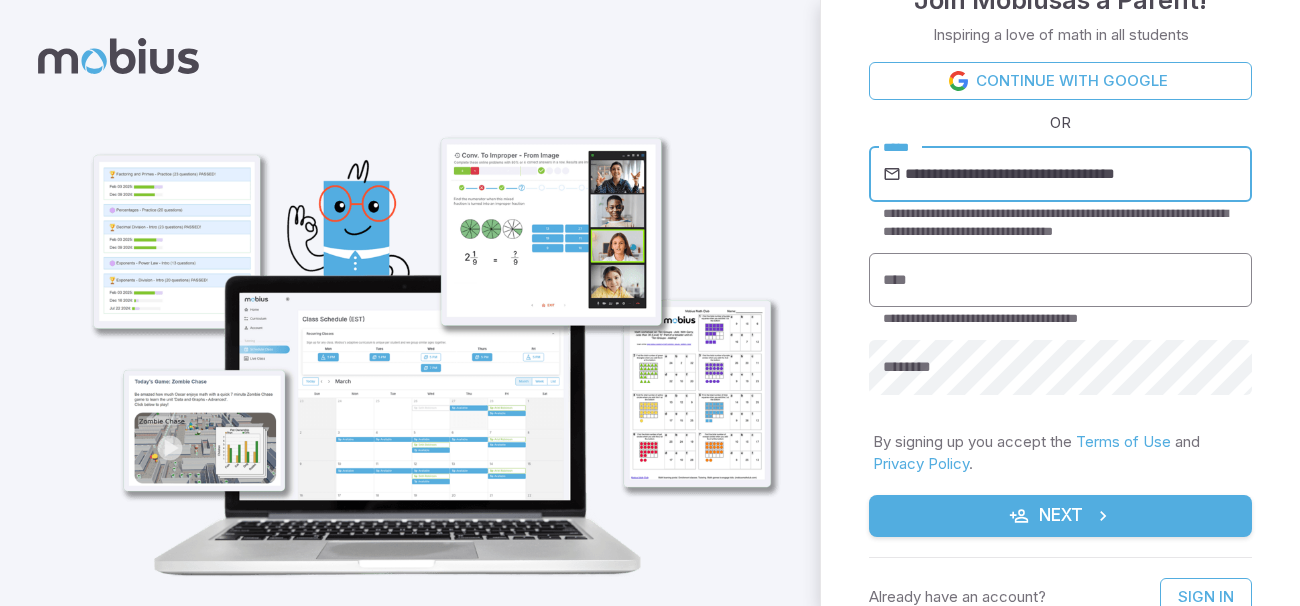 type on "**********" 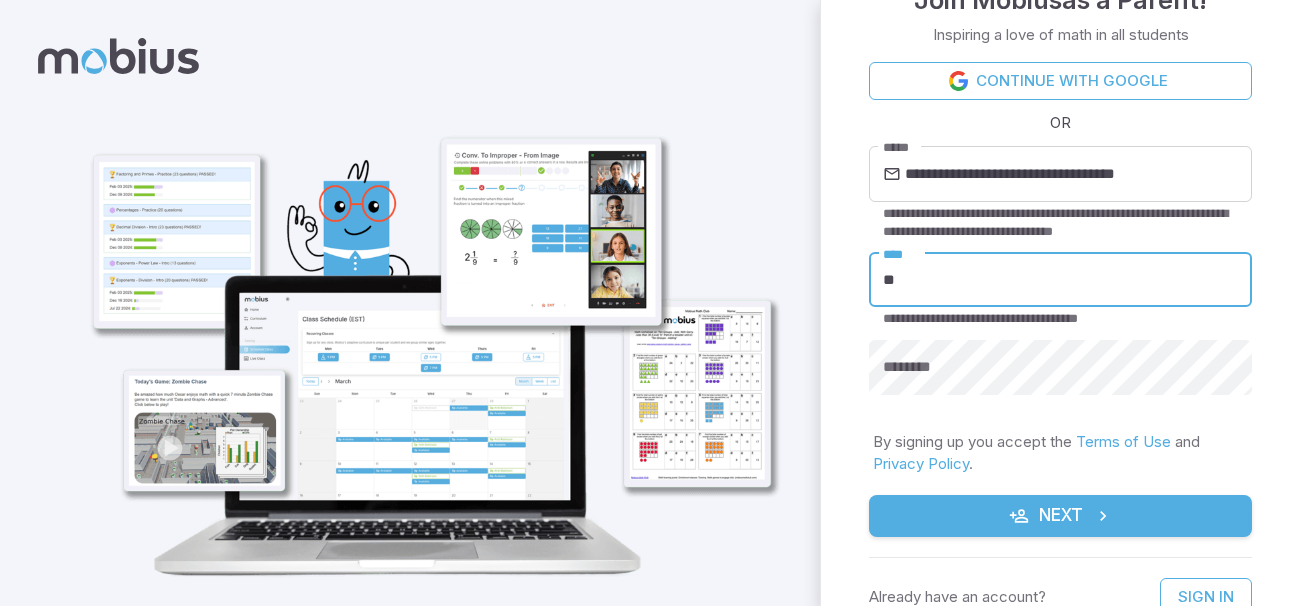 type on "*" 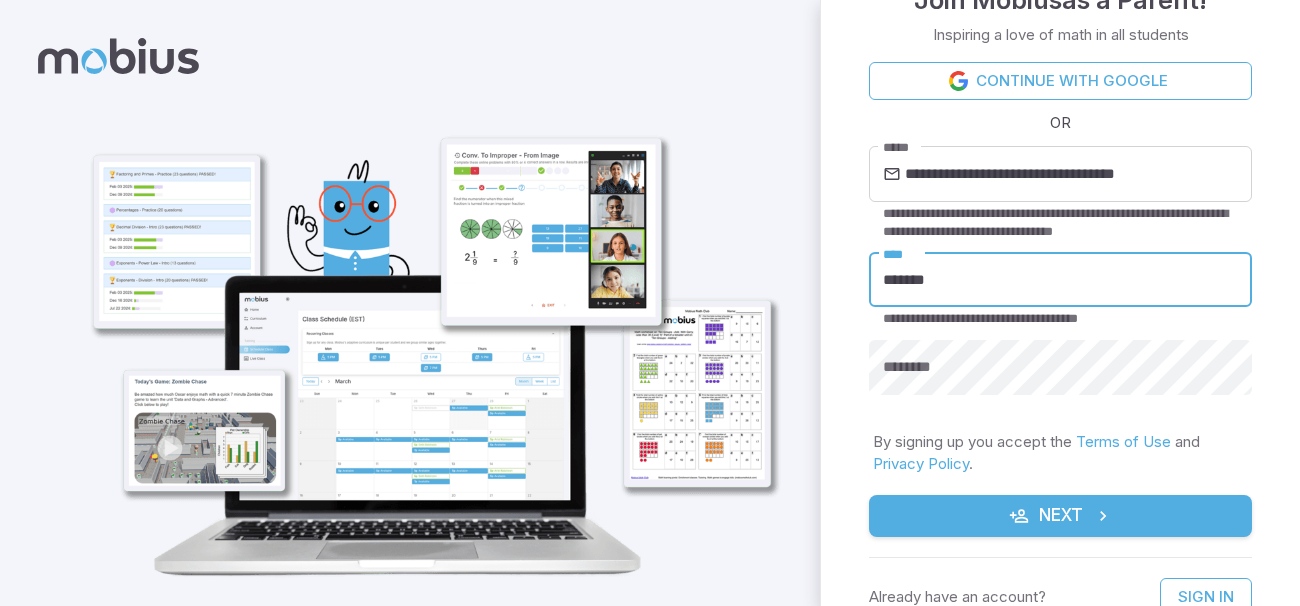 type on "*******" 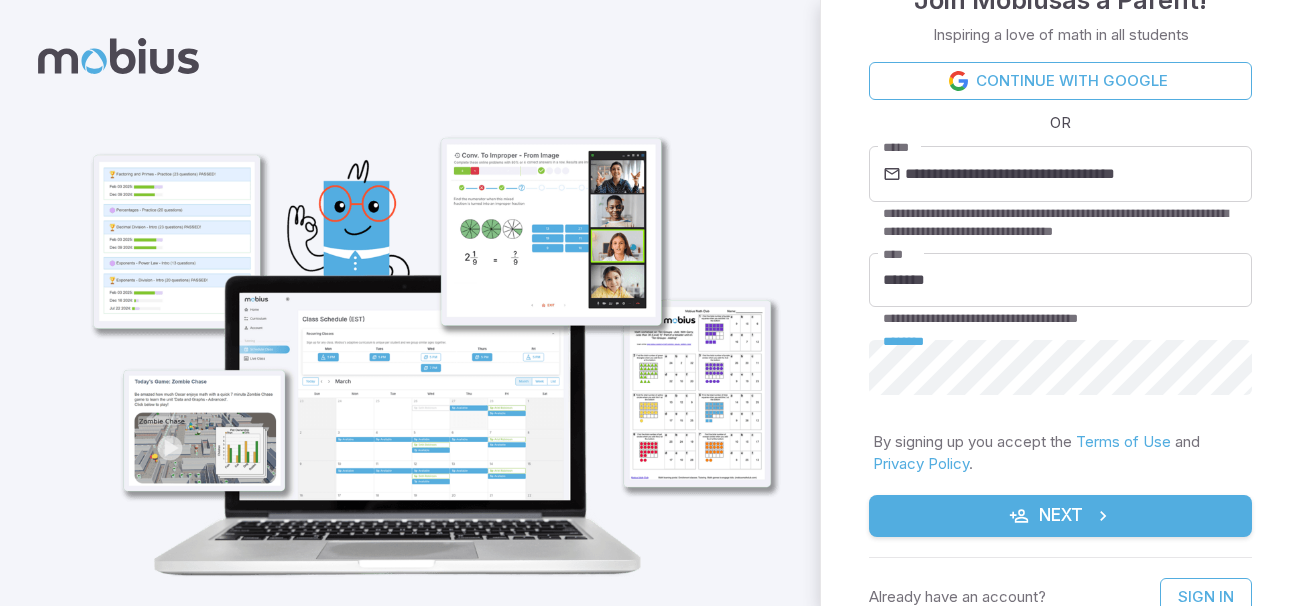 click at bounding box center (1103, 516) 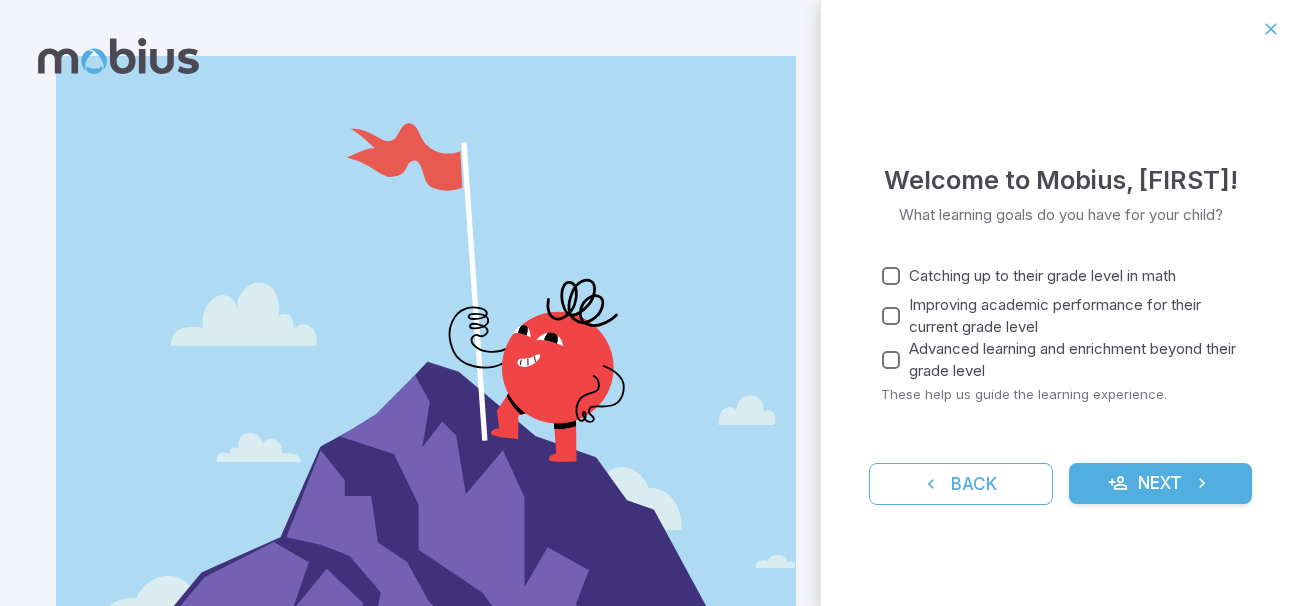 click on "Catching up to their grade level in math" at bounding box center (1042, 276) 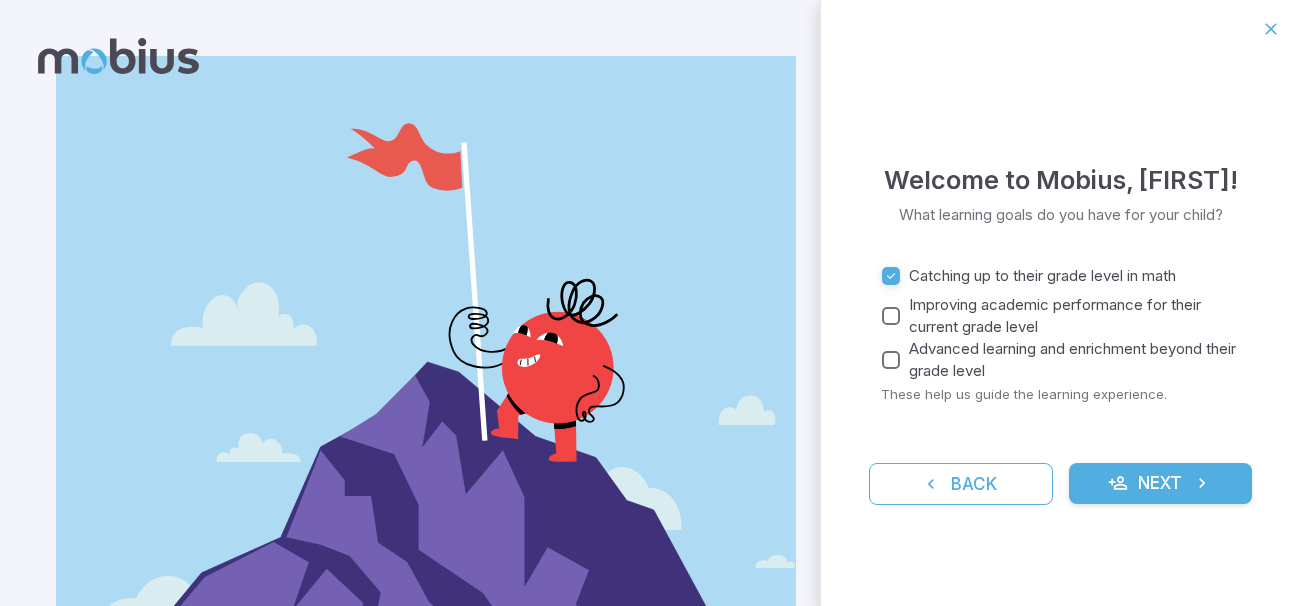 click on "Improving academic performance for their current grade level" at bounding box center (1072, 316) 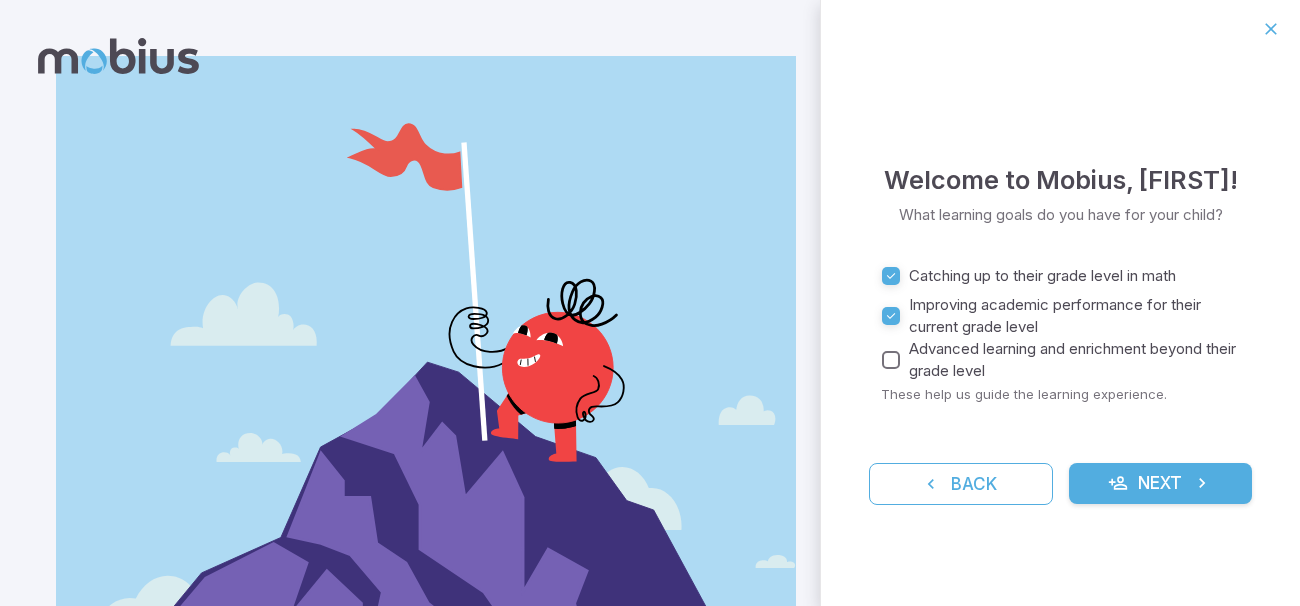 click on "Advanced learning and enrichment beyond their grade level" at bounding box center [1072, 360] 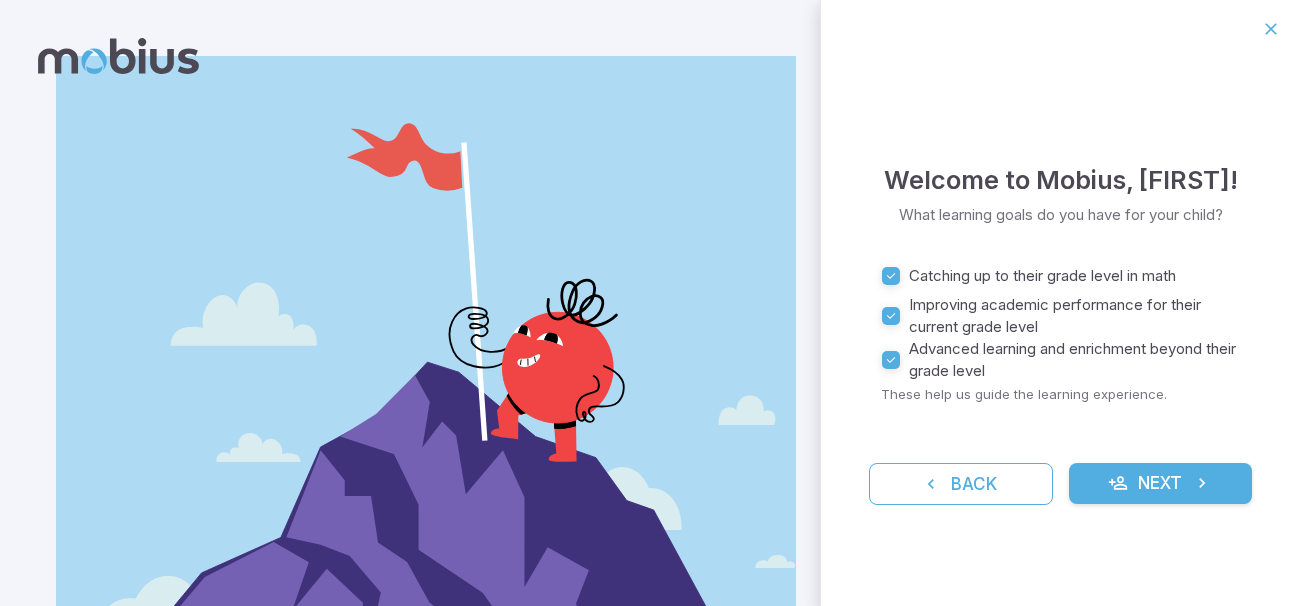 click on "Next" at bounding box center [1161, 484] 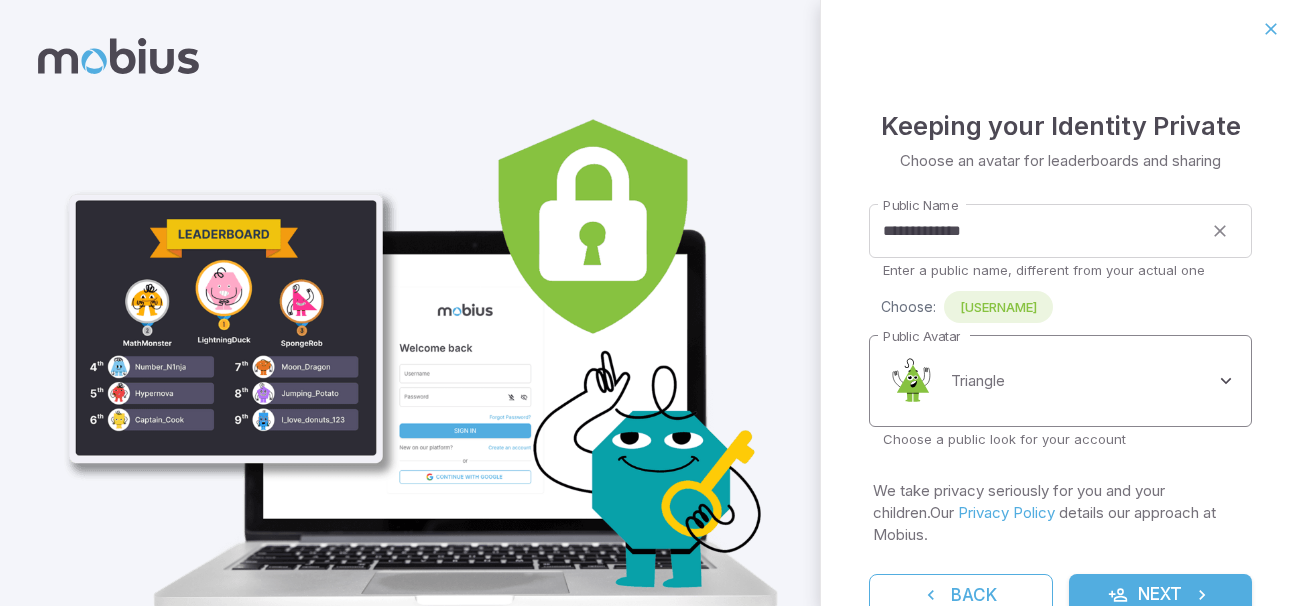 click on "**********" at bounding box center [650, 346] 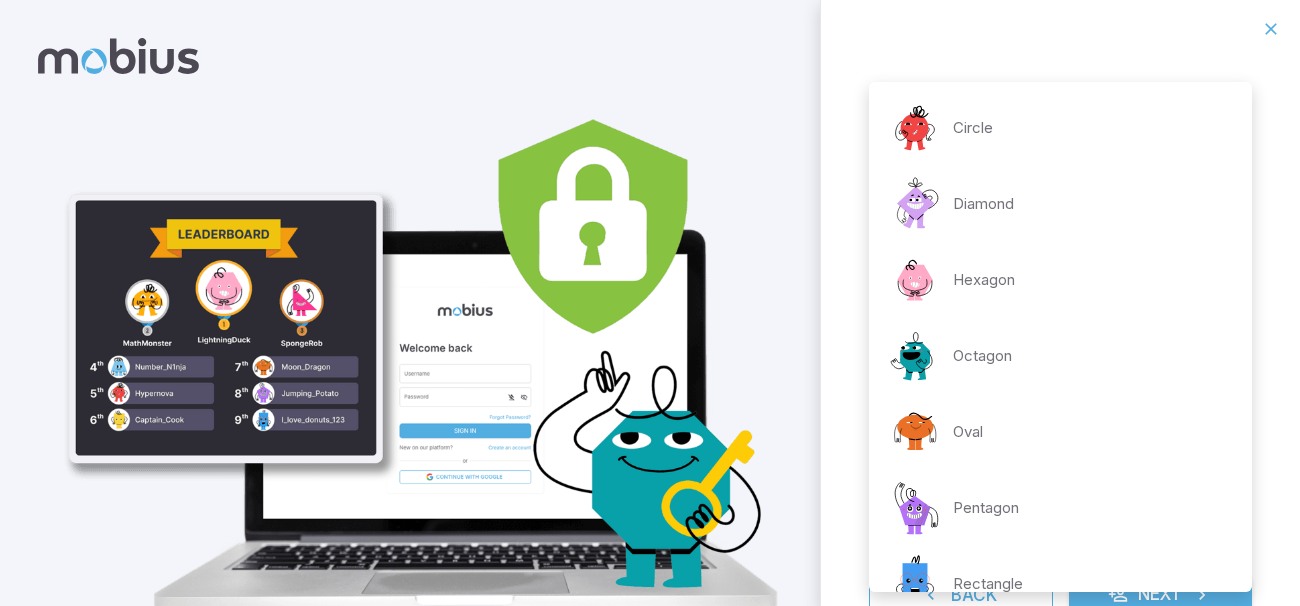scroll, scrollTop: 417, scrollLeft: 0, axis: vertical 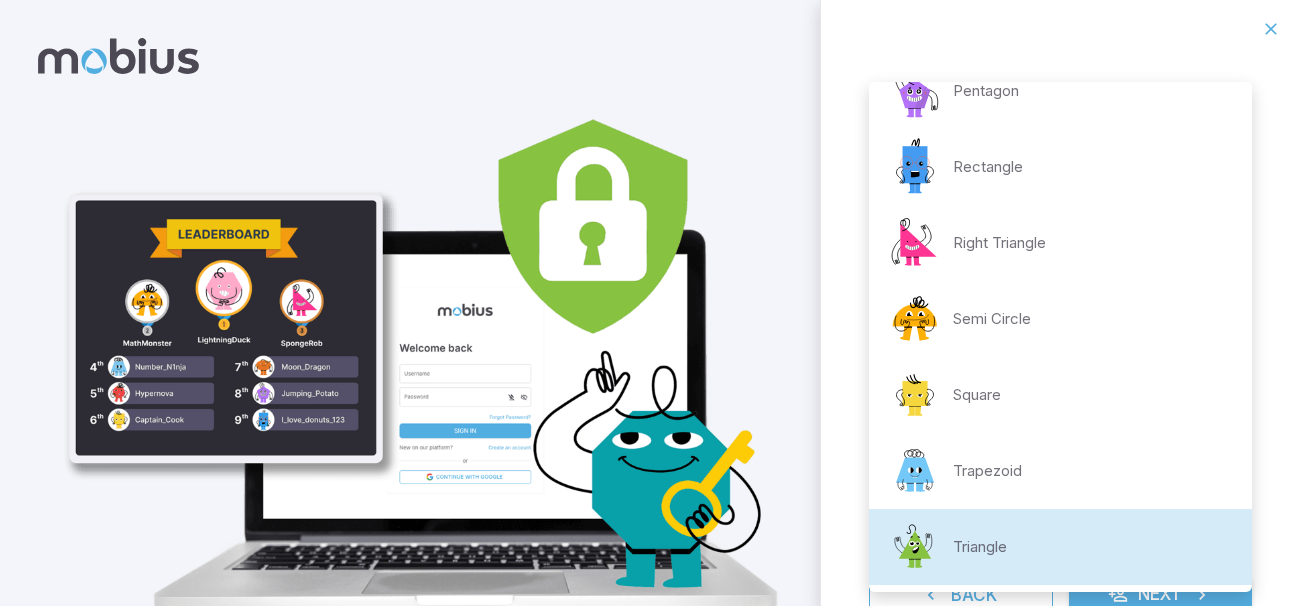 click on "Triangle" at bounding box center (1060, 547) 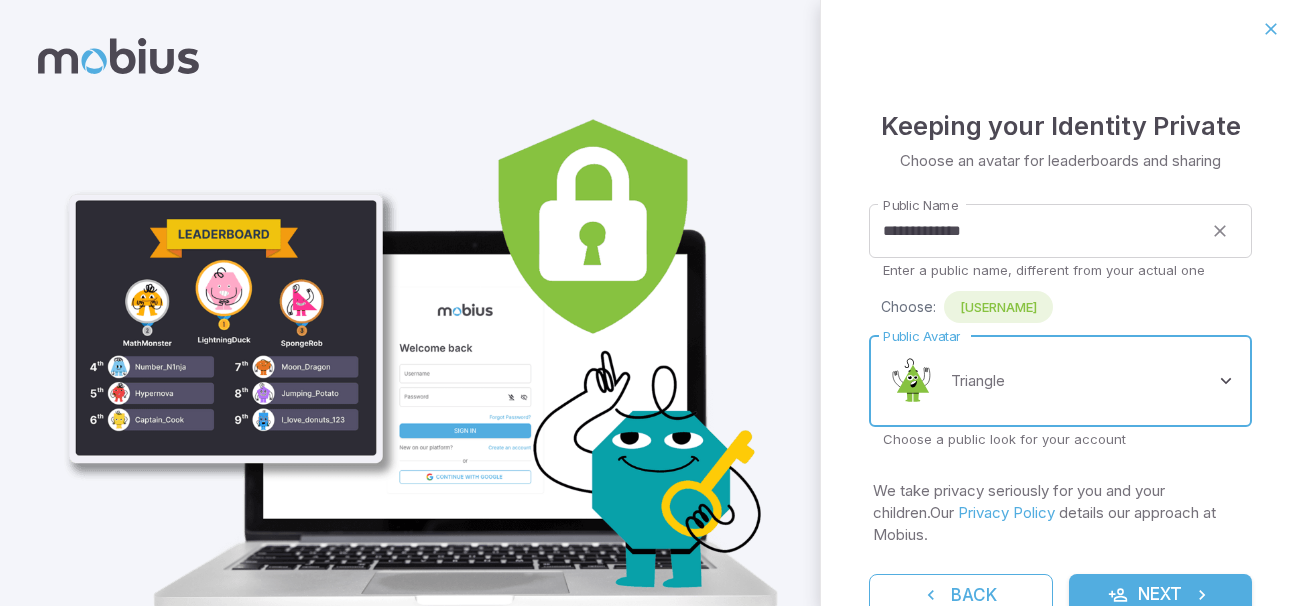 click on "Next" at bounding box center [1161, 595] 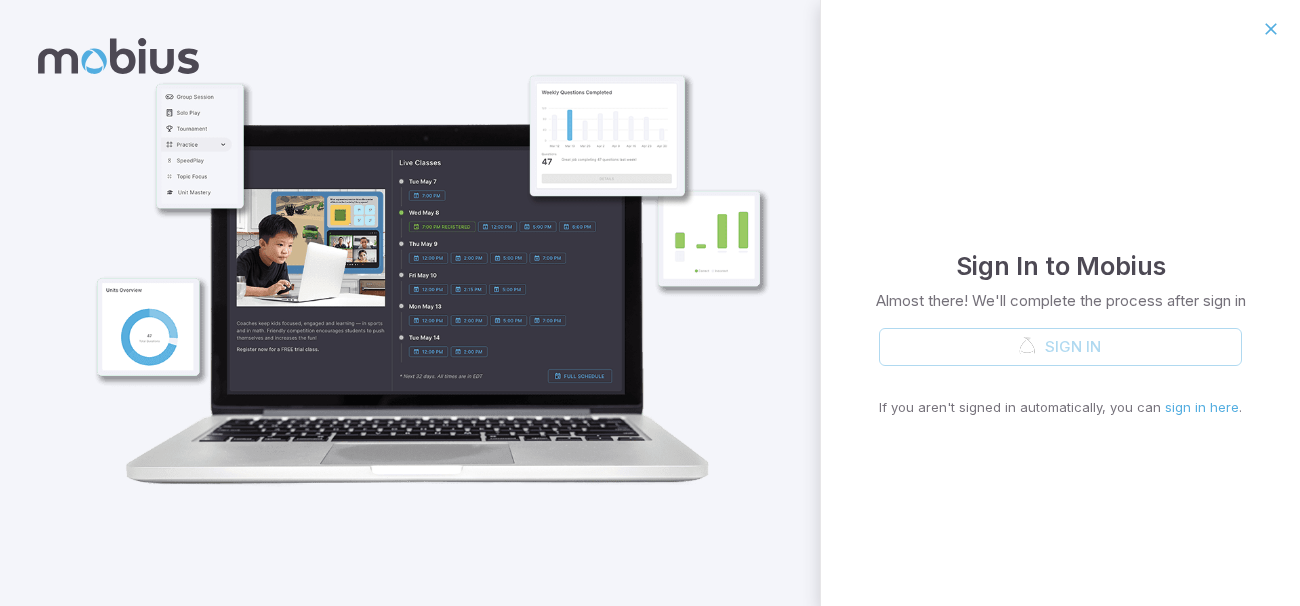 scroll, scrollTop: 4, scrollLeft: 0, axis: vertical 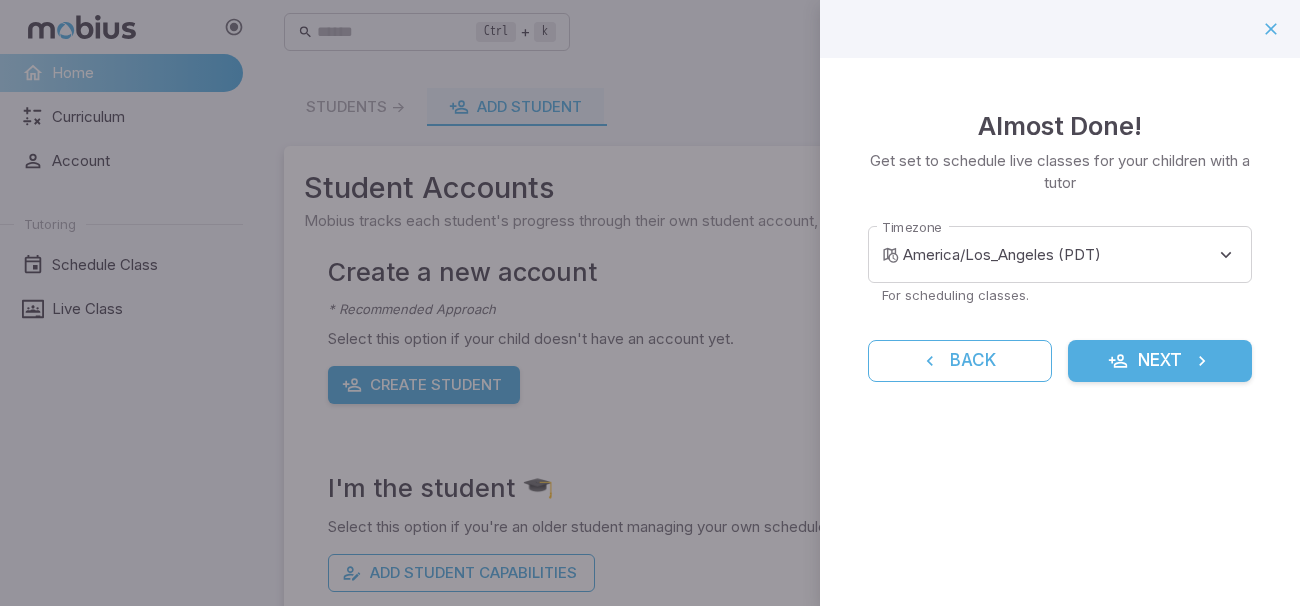 click at bounding box center [1118, 361] 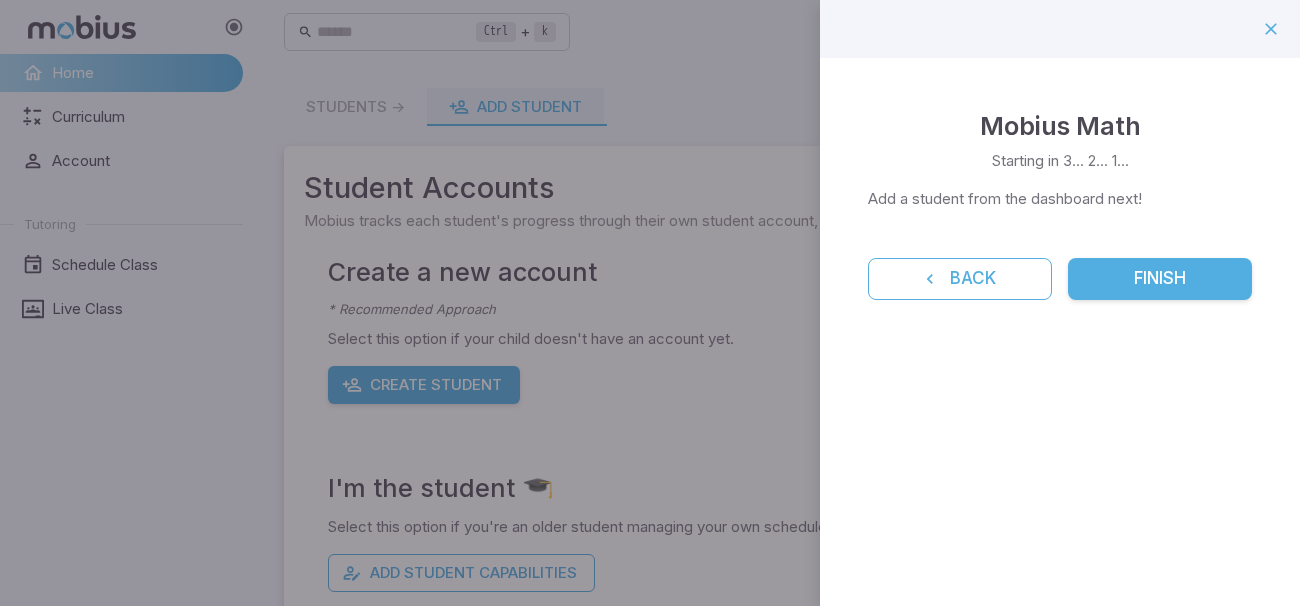 click on "Finish" at bounding box center [1160, 279] 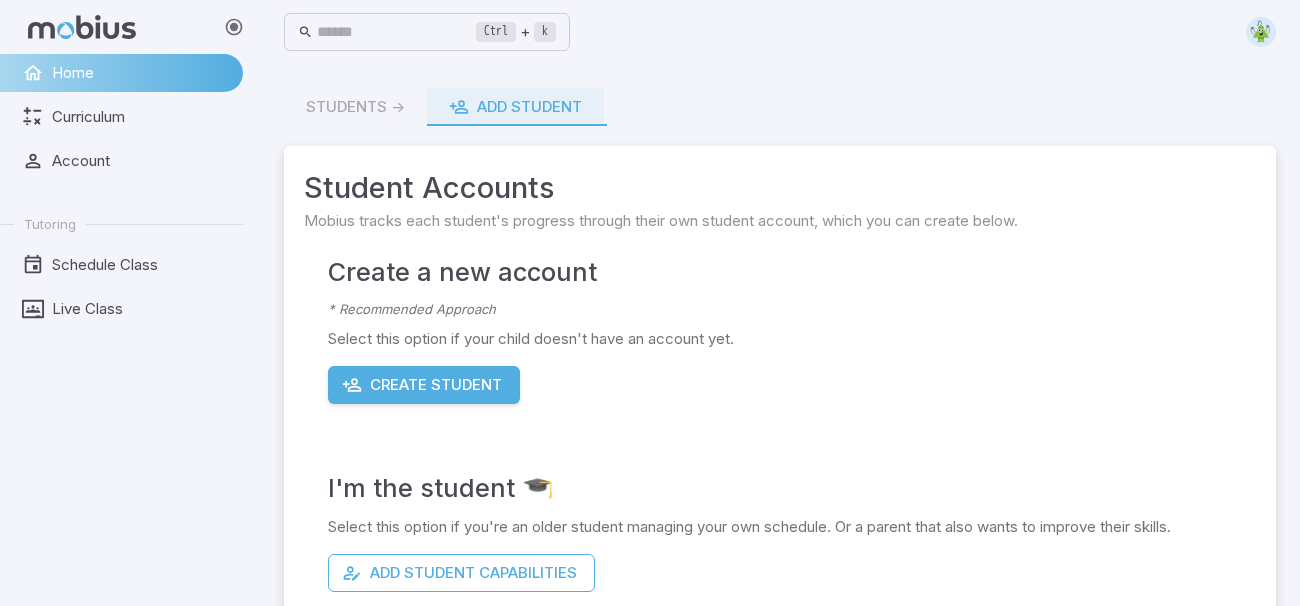 click on "I'm the student 🎓 Select this option if you're an older student managing your own schedule. Or a parent that also wants to improve their skills. Add Student Capabilities" at bounding box center (792, 498) 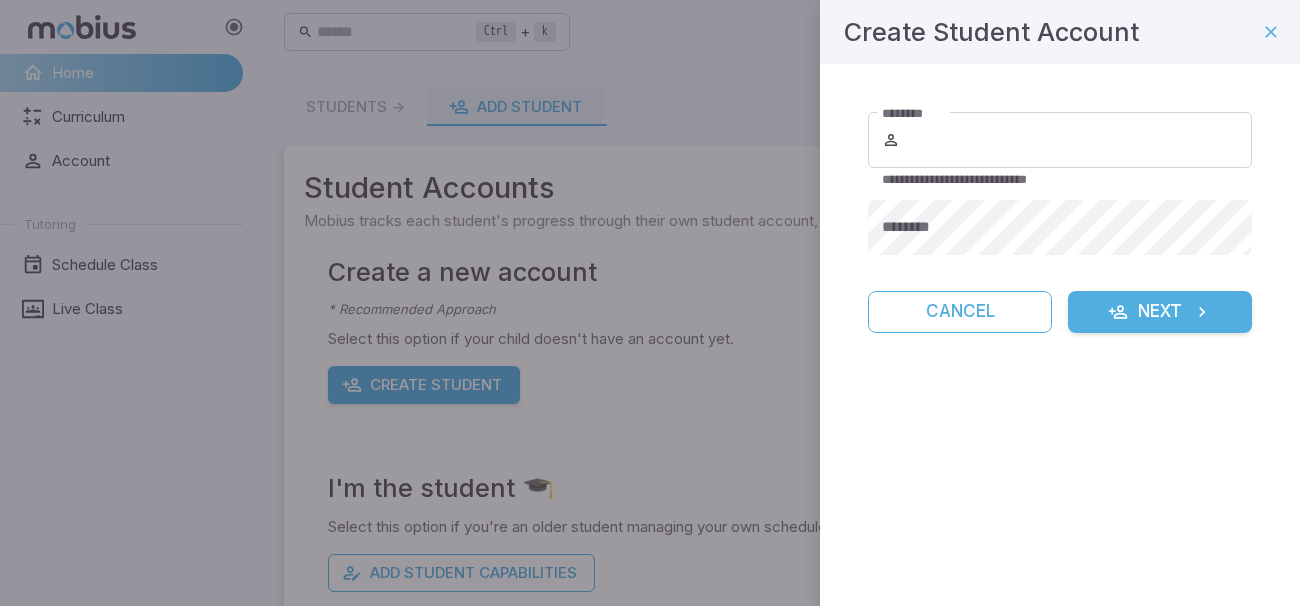 type on "**********" 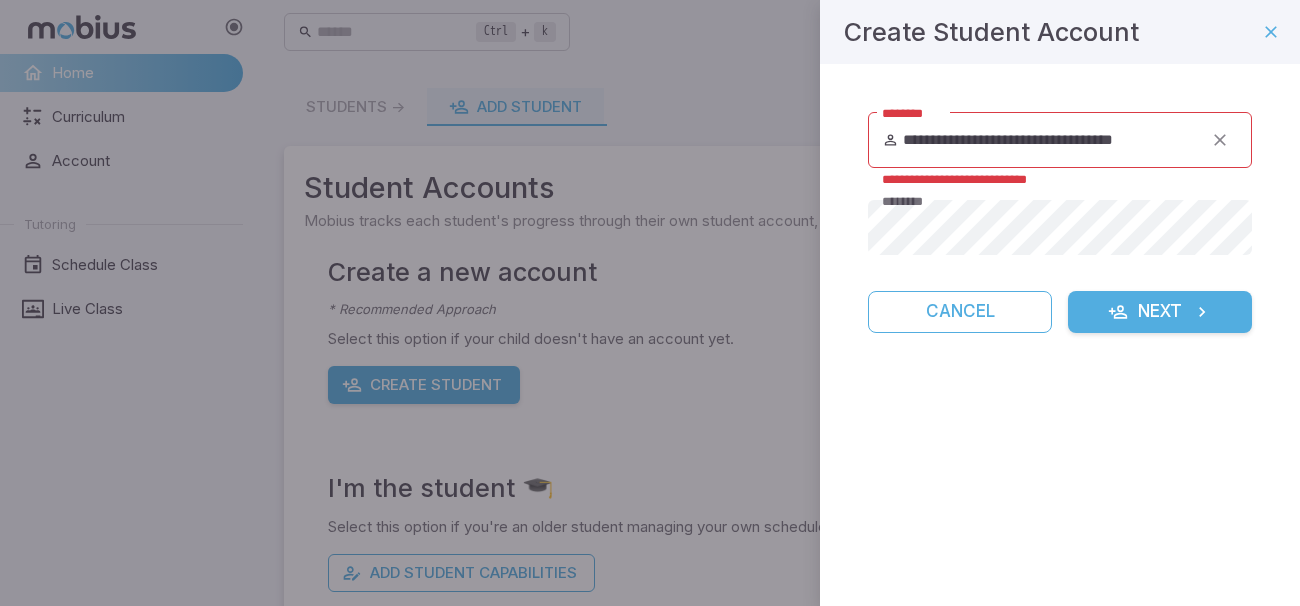 click on "**********" at bounding box center (1052, 140) 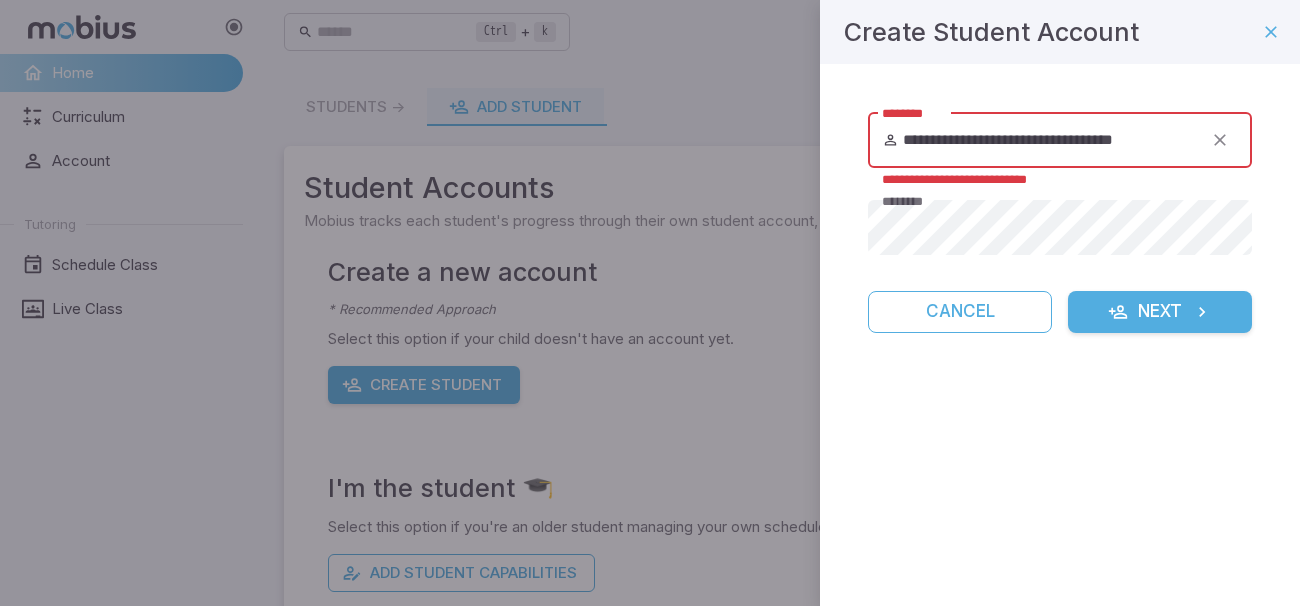 click on "**********" at bounding box center (1052, 140) 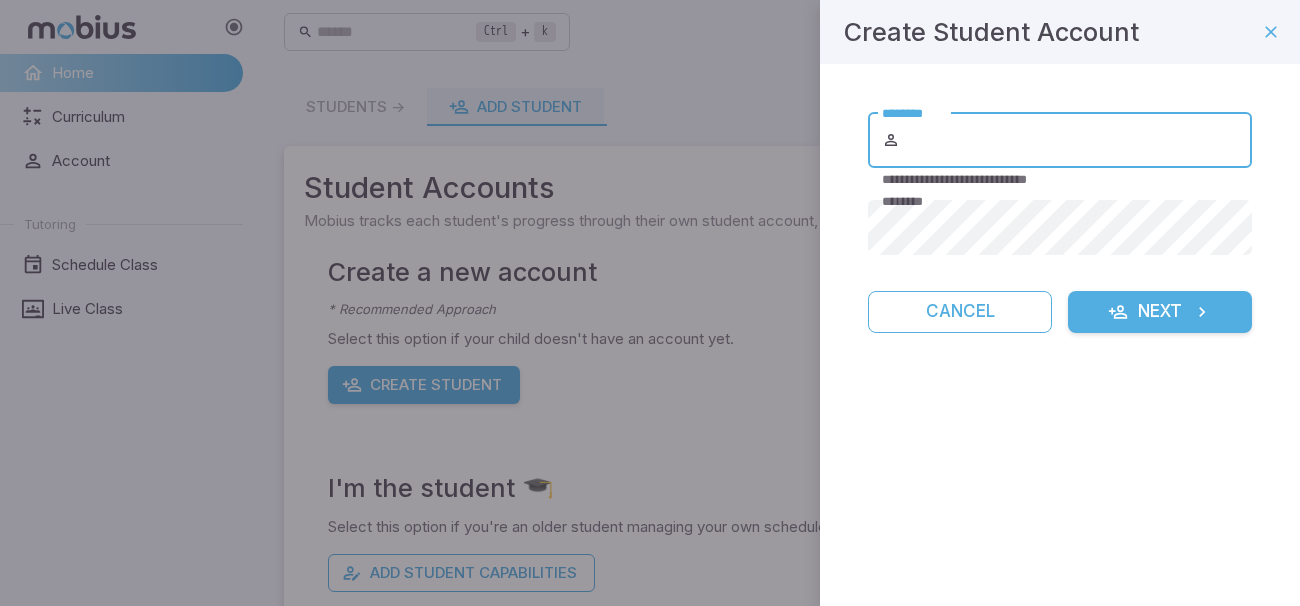 click on "********" at bounding box center (1078, 140) 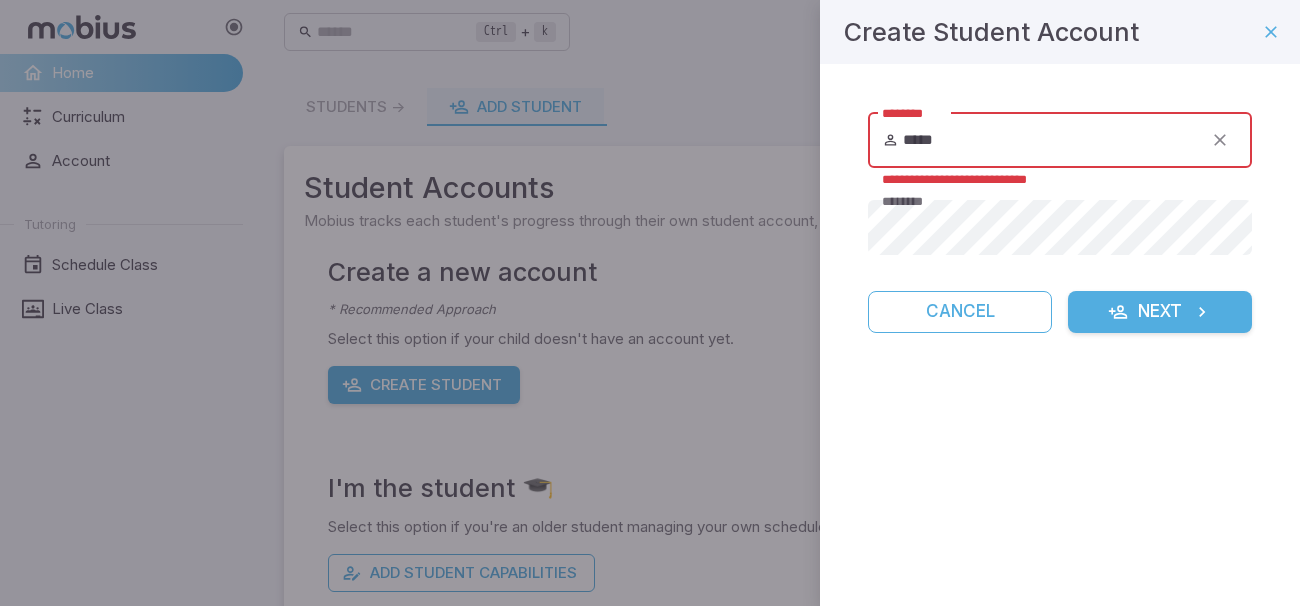 type on "*****" 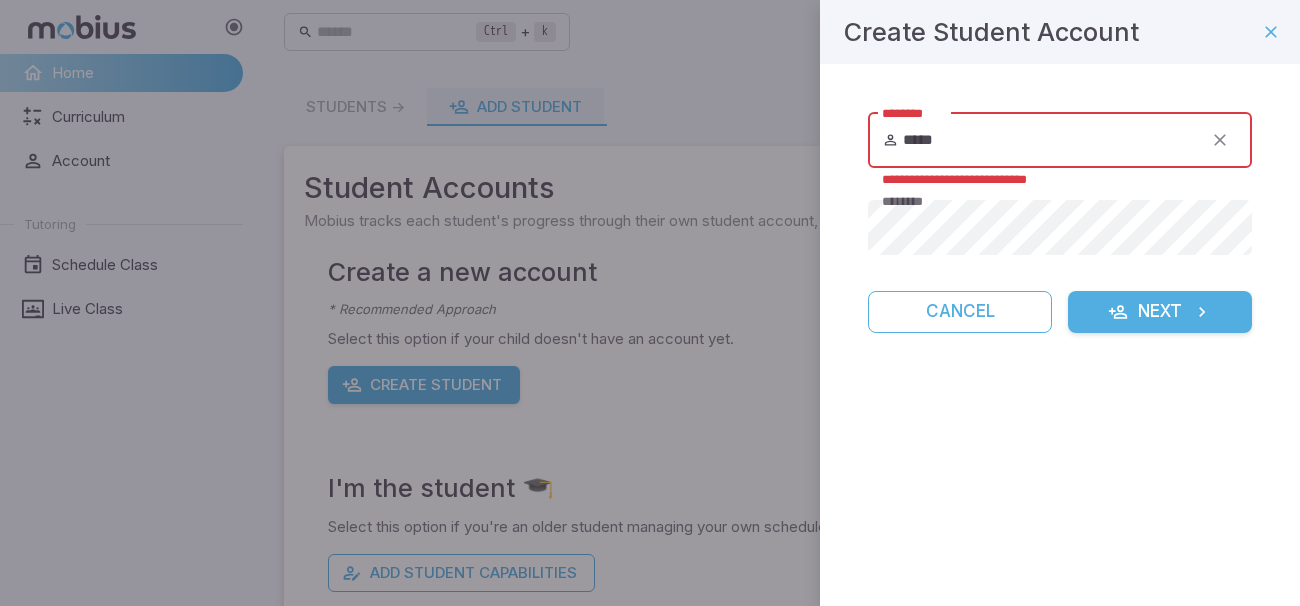 click at bounding box center (650, 303) 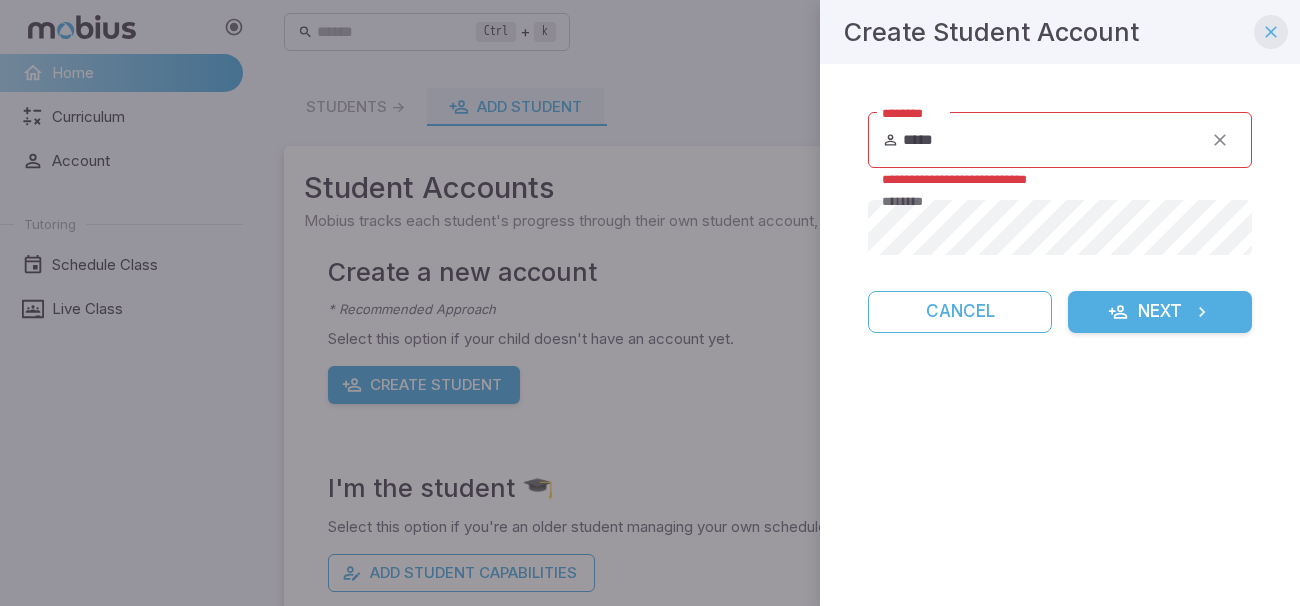 click at bounding box center (1271, 32) 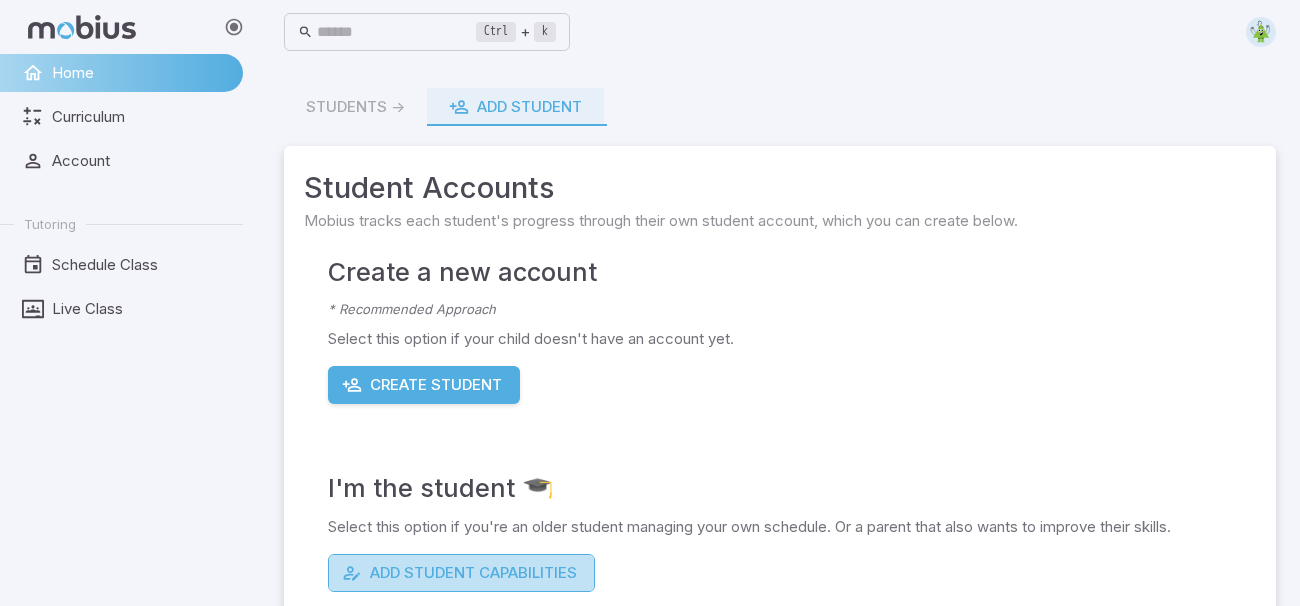 click on "Add Student Capabilities" at bounding box center (461, 573) 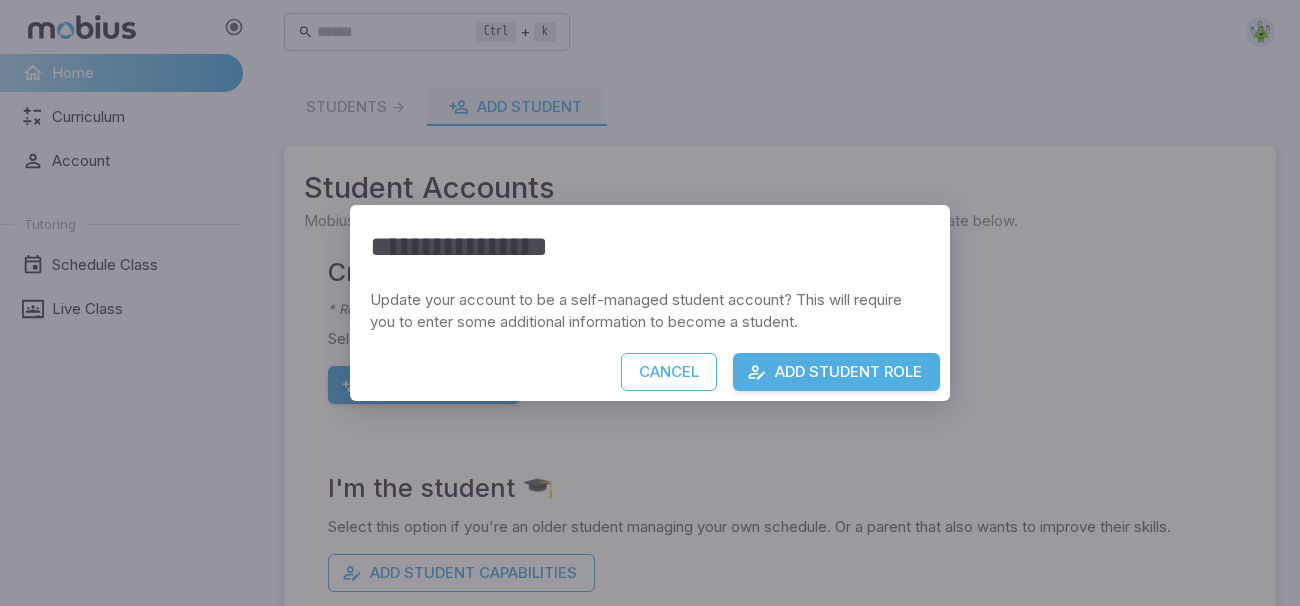 click on "Add Student Role" at bounding box center (836, 372) 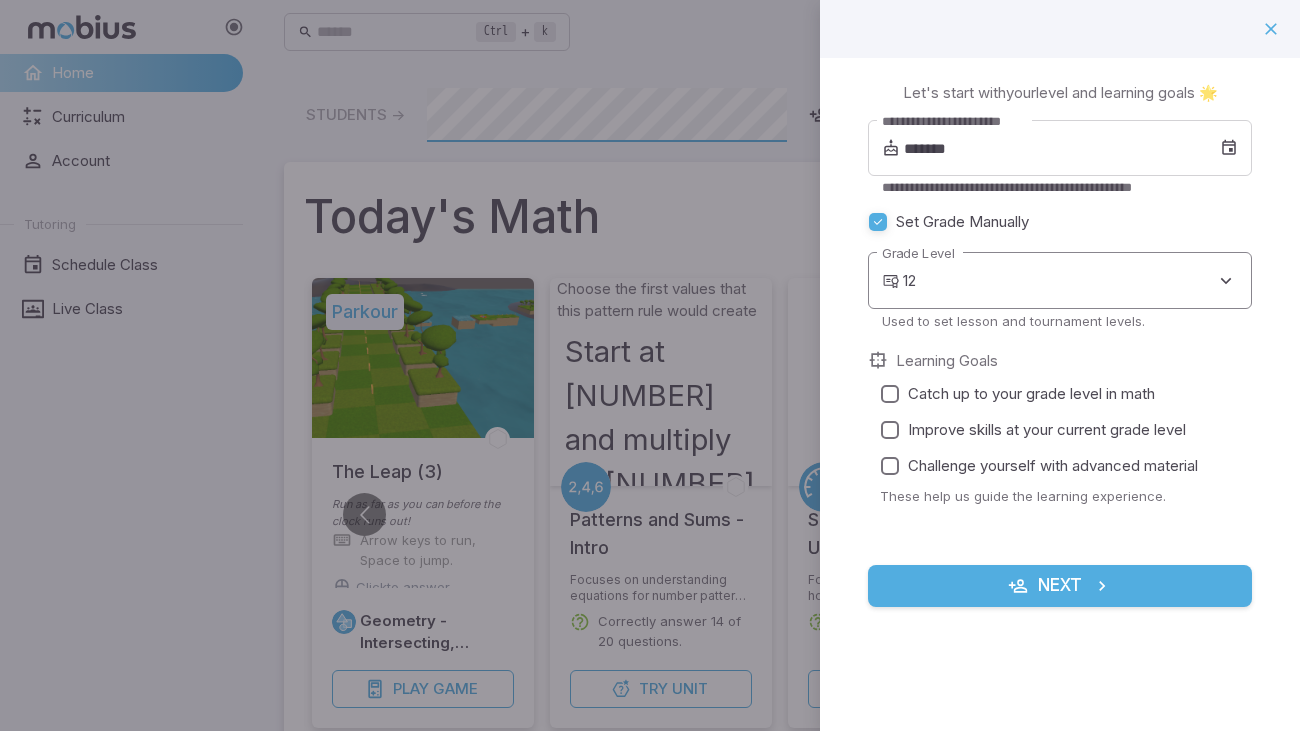click on "Home Curriculum Account Tutoring Schedule Class Live Class Ctrl + k ​ Students -> Add Student Today's Math Parkour The Leap (3) Run as far as you can before the clock runs out! Arrow keys to run, Space to jump. Click  to answer questions. Geometry - Intersecting, Parallel, and Perpendicular Lines Play Game Choose the first values that this pattern rule would create Start at 3 and multiply by 4 for each term Patterns and Sums - Intro Focuses on understanding equations for number patterns, sums of sequential integers, and finding patterns in ones digits. Correctly answer 14 of 20 questions. Try Unit 1 0 − 6  amps 10^{-6} \text{ amps} 1 0 − 6  amps Scientific Notation Units - Intro Focuses on understanding how to work with scientific notation and metric units. Correctly answer 14 of 20 questions. Try Unit y 5 10 x 5 10 0 Line Equations and Graphing - Practice Focuses on understanding line equations and graphing of lines. Correctly answer 14 of 20 questions. Try Unit
? mm
4 km Try" at bounding box center (650, 684) 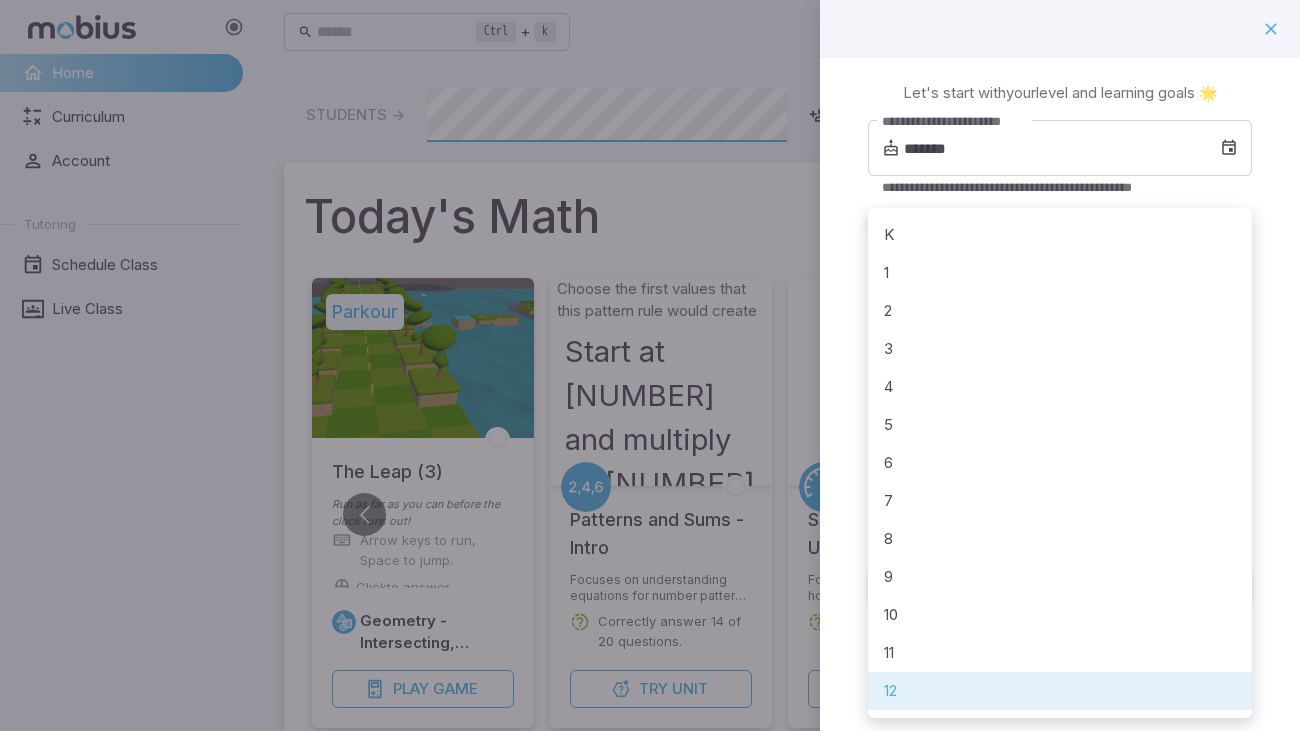 click on "9" at bounding box center (1060, 577) 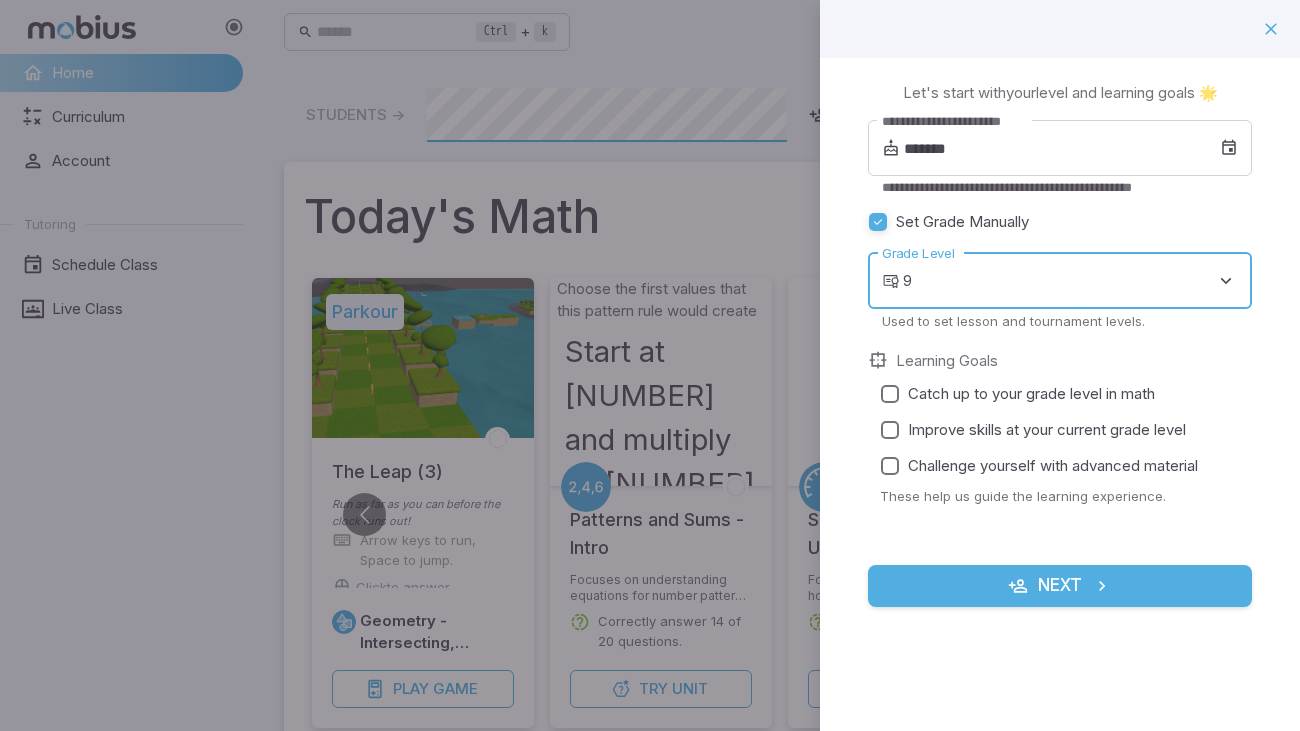 type on "*" 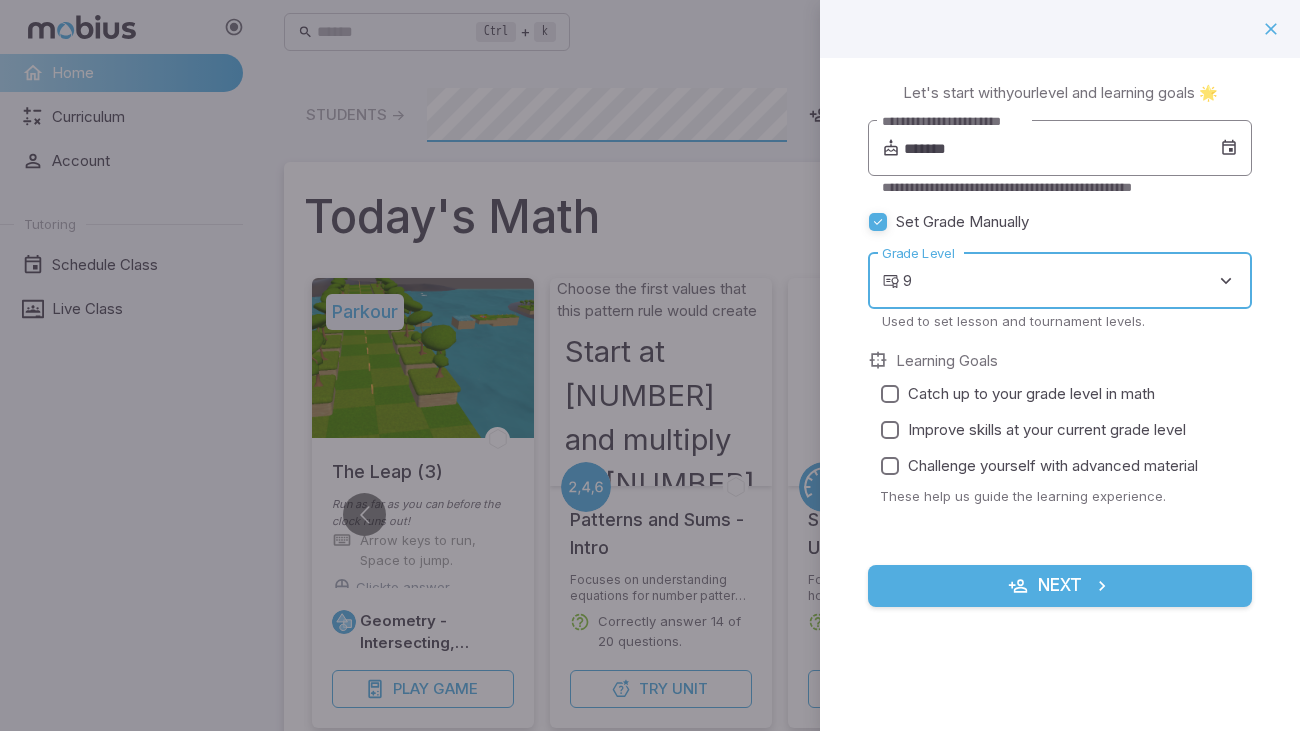 click on "*******" at bounding box center (1062, 148) 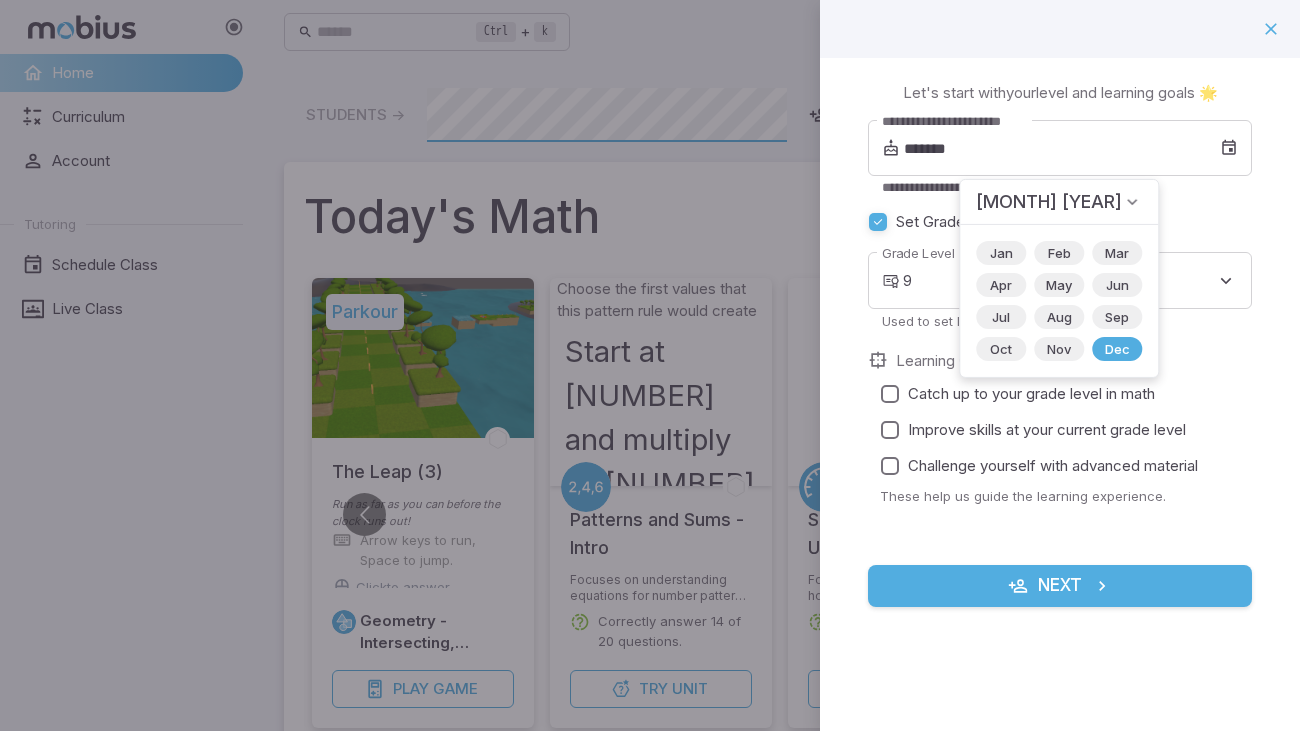 click on "*******" at bounding box center (1062, 148) 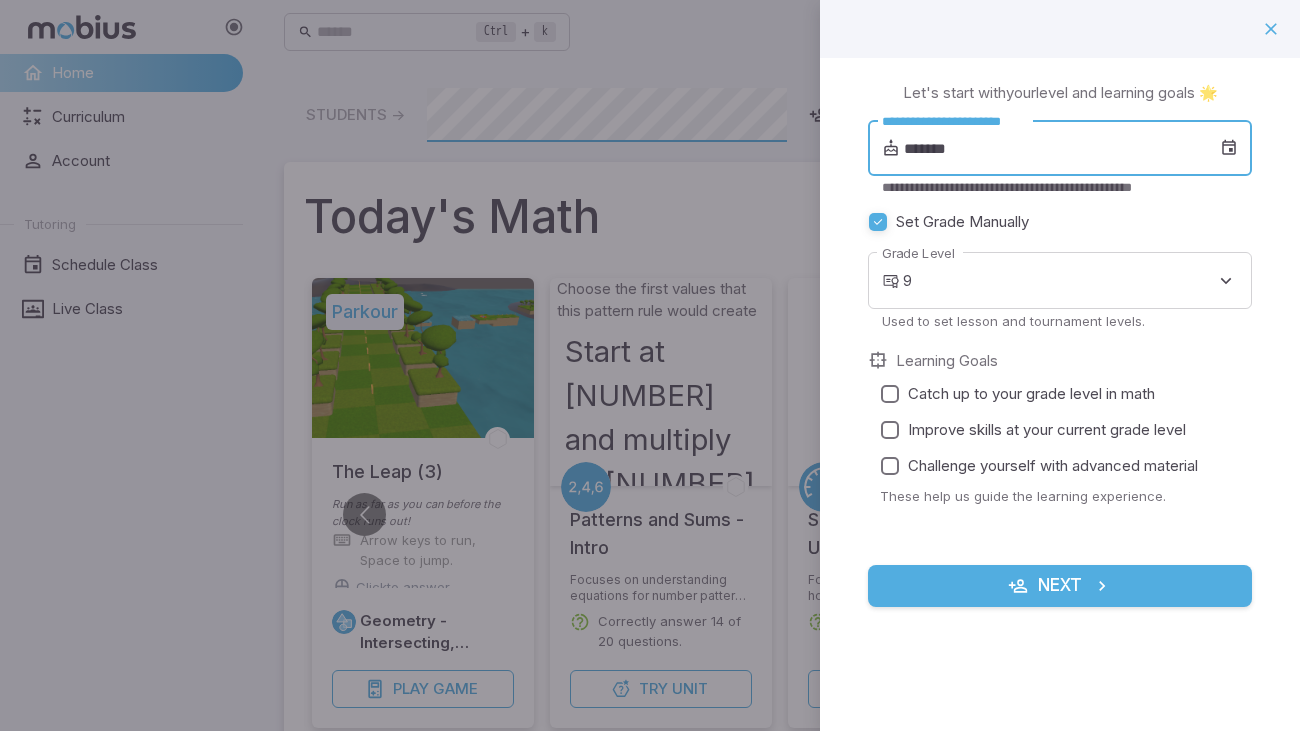 click on "*******" at bounding box center [1062, 148] 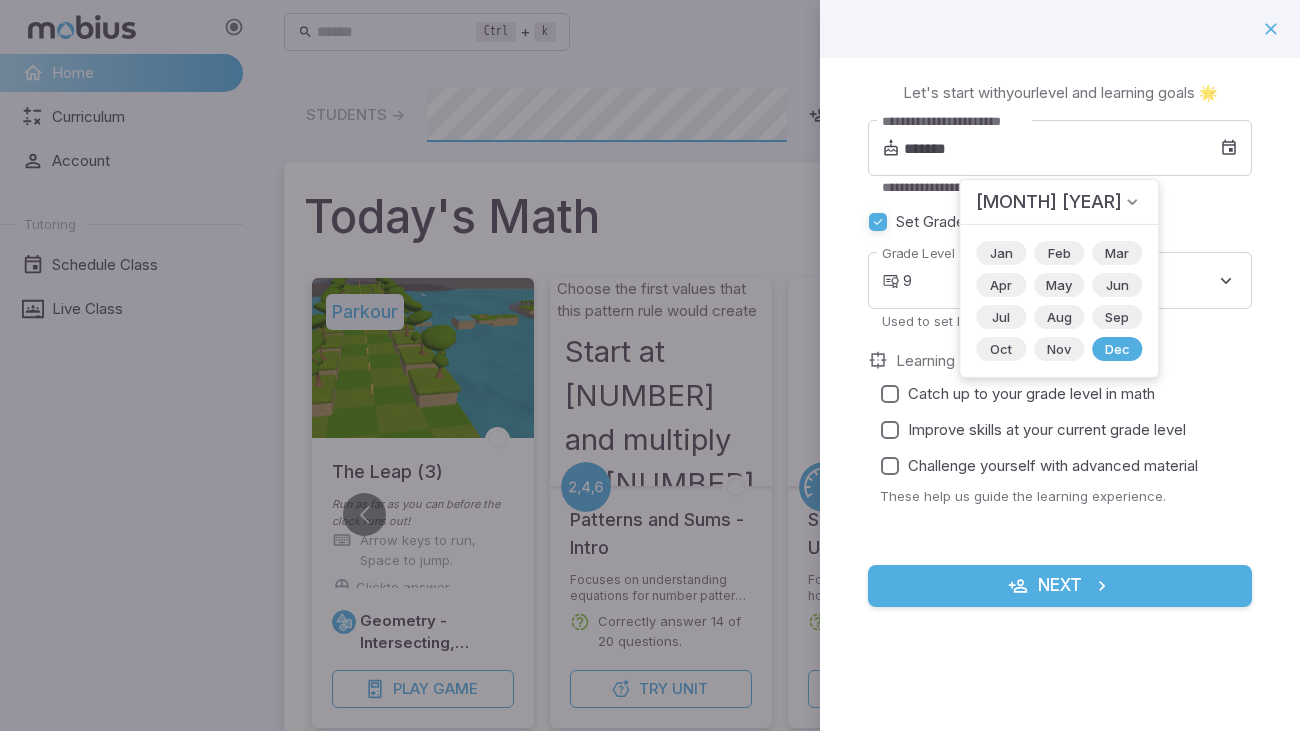 click at bounding box center [1132, 202] 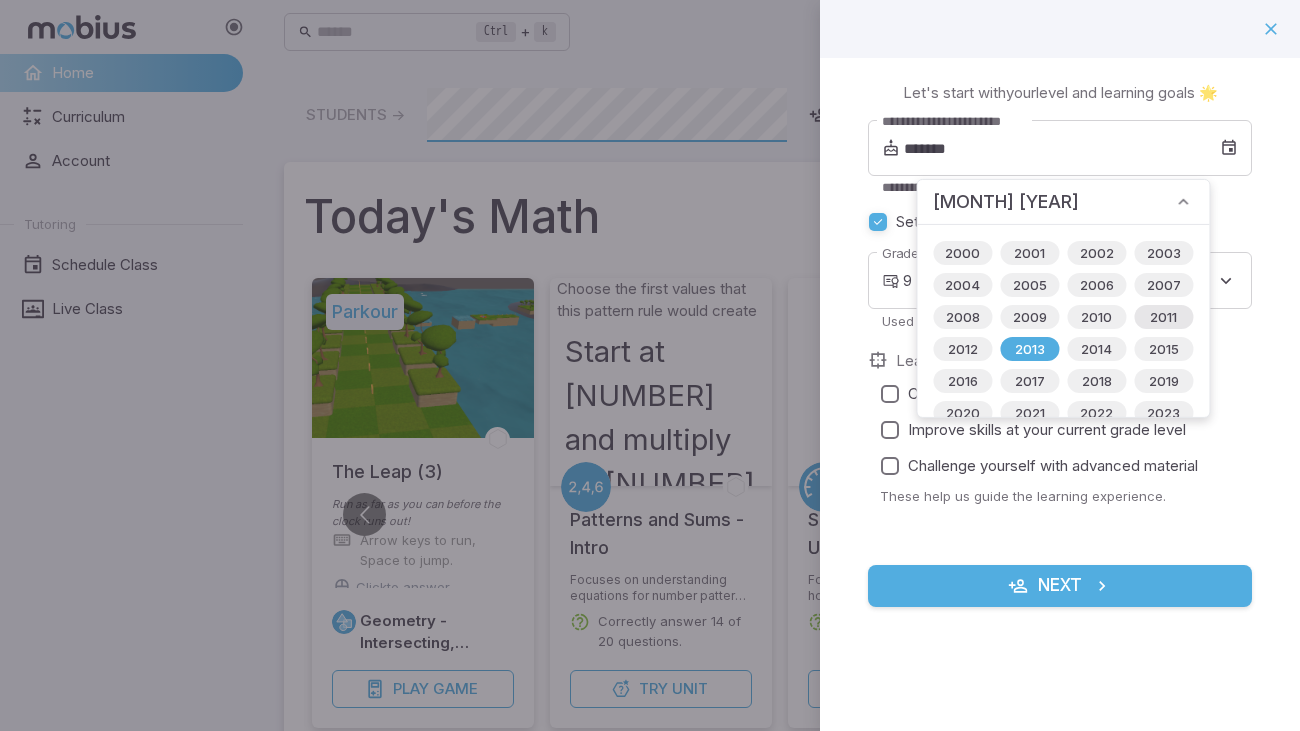 click on "2011" at bounding box center (1163, 317) 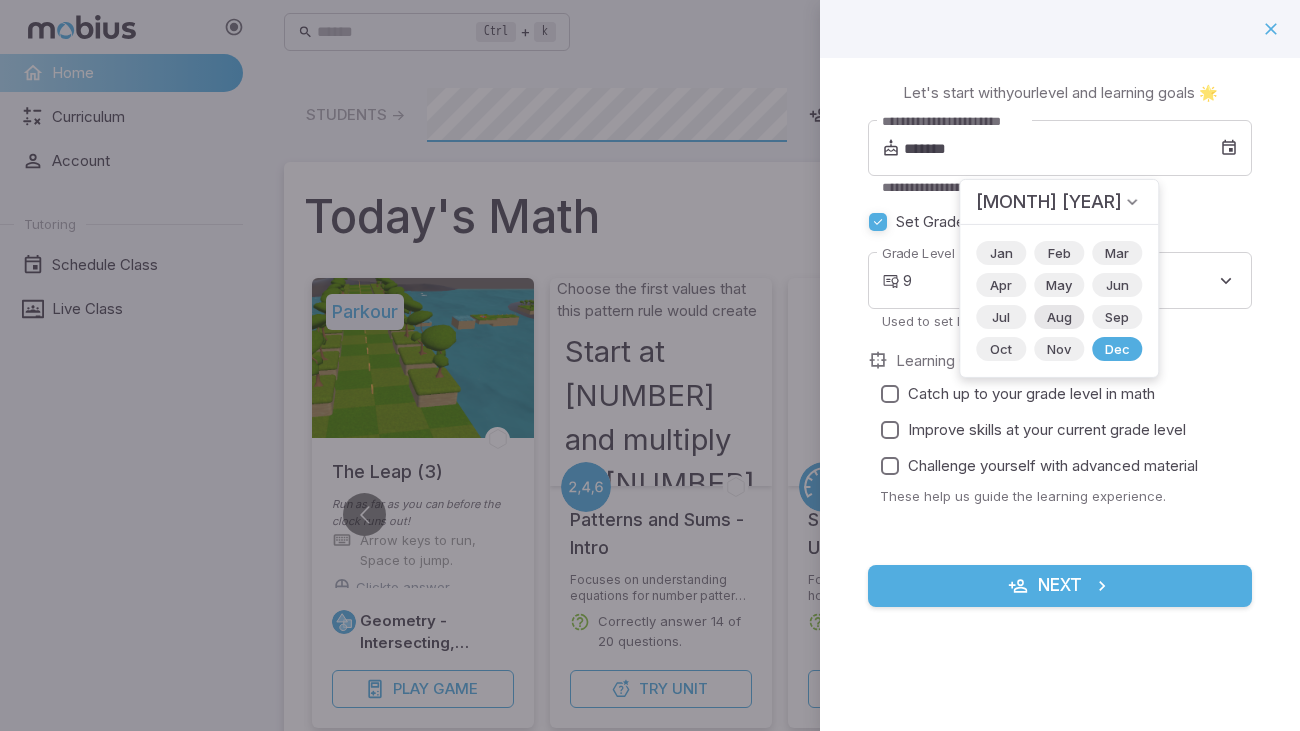 click on "Aug" at bounding box center (1059, 317) 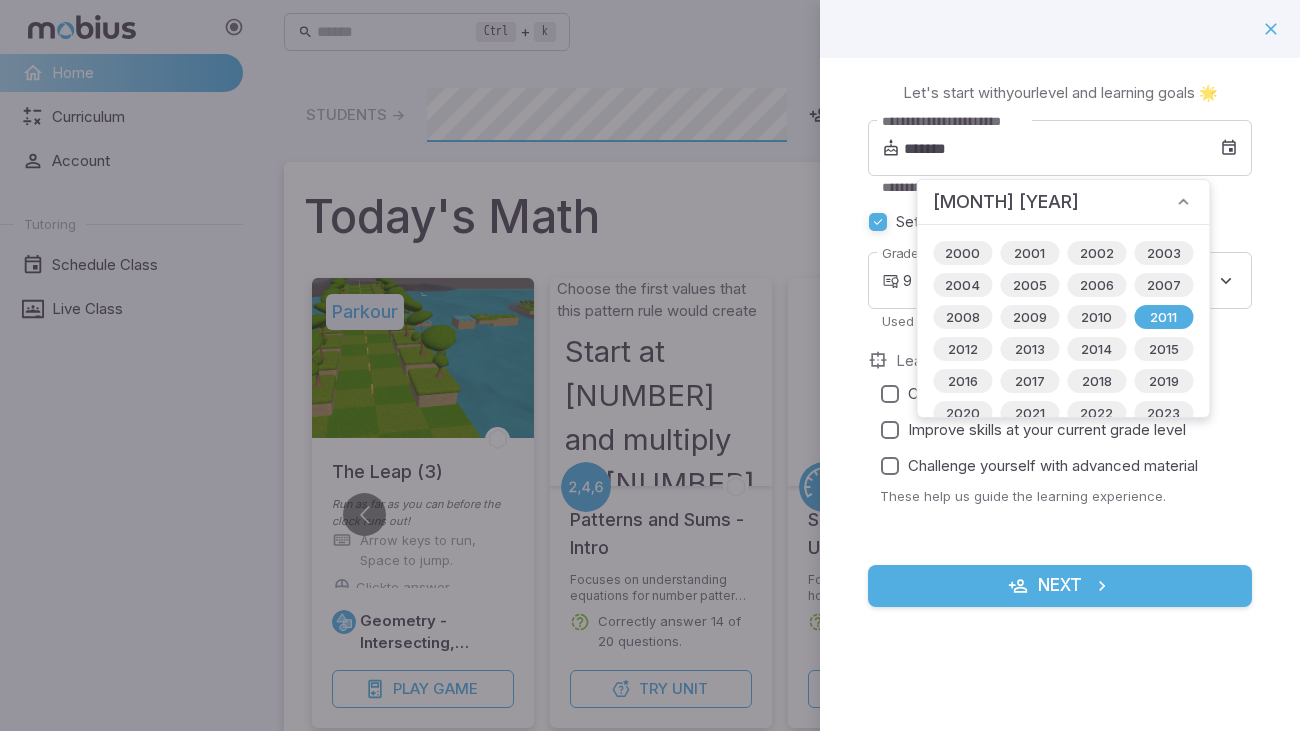 click on "**********" at bounding box center [1060, 356] 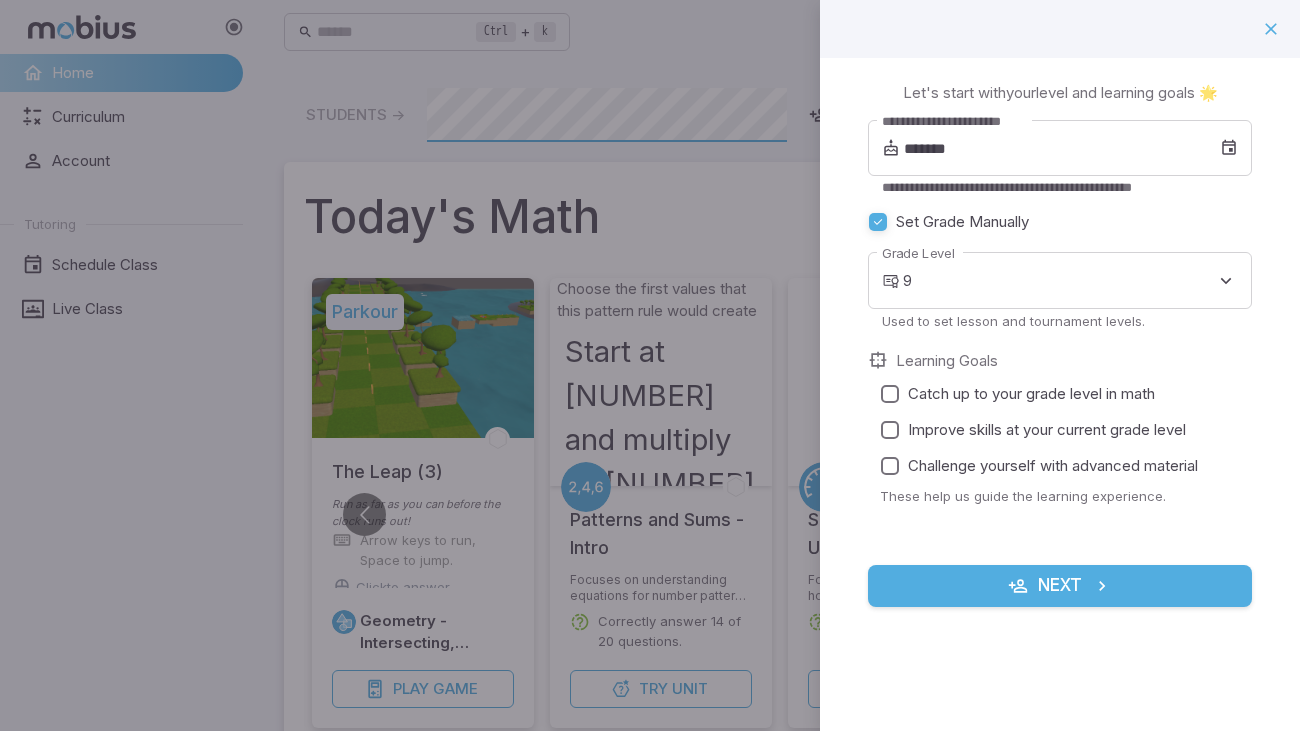 click on "Catch up to your grade level in math" at bounding box center (1031, 394) 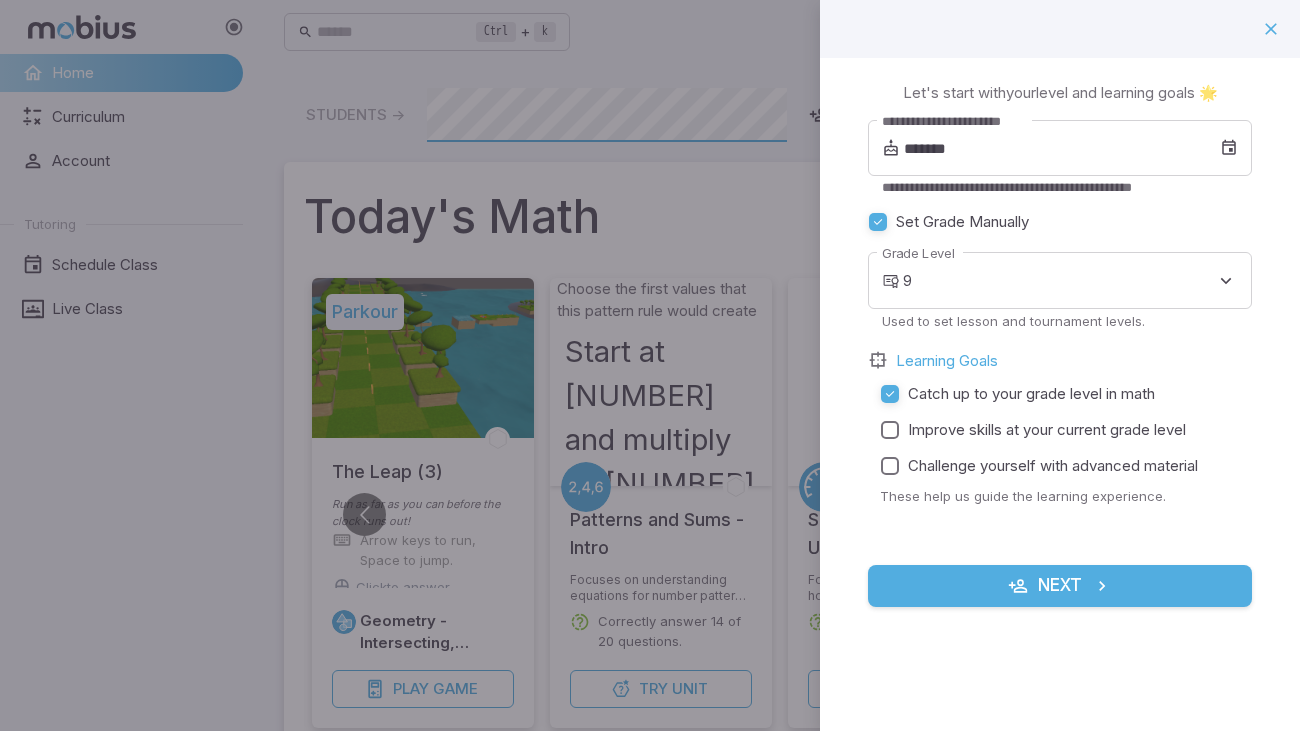 click on "Improve skills at your current grade level" at bounding box center [1047, 430] 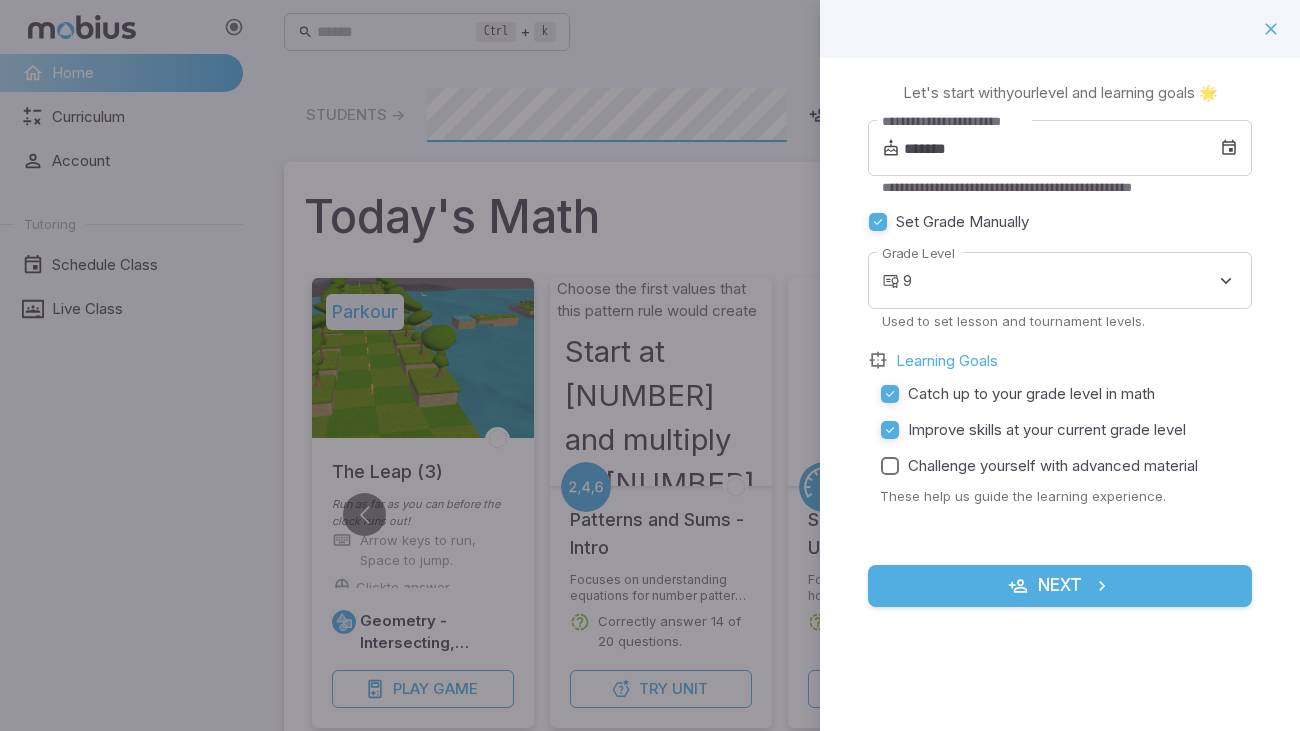 click on "Challenge yourself with advanced material" at bounding box center (1053, 466) 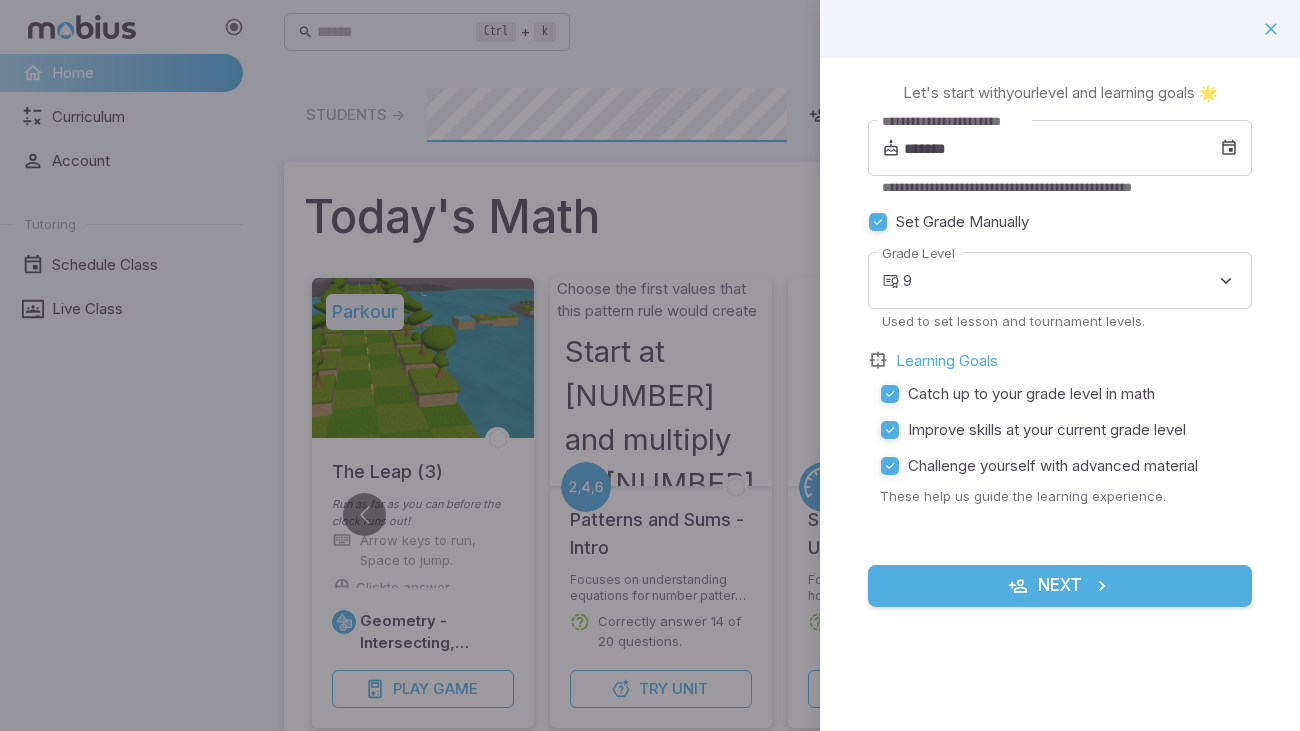 click on "Next" at bounding box center (1060, 586) 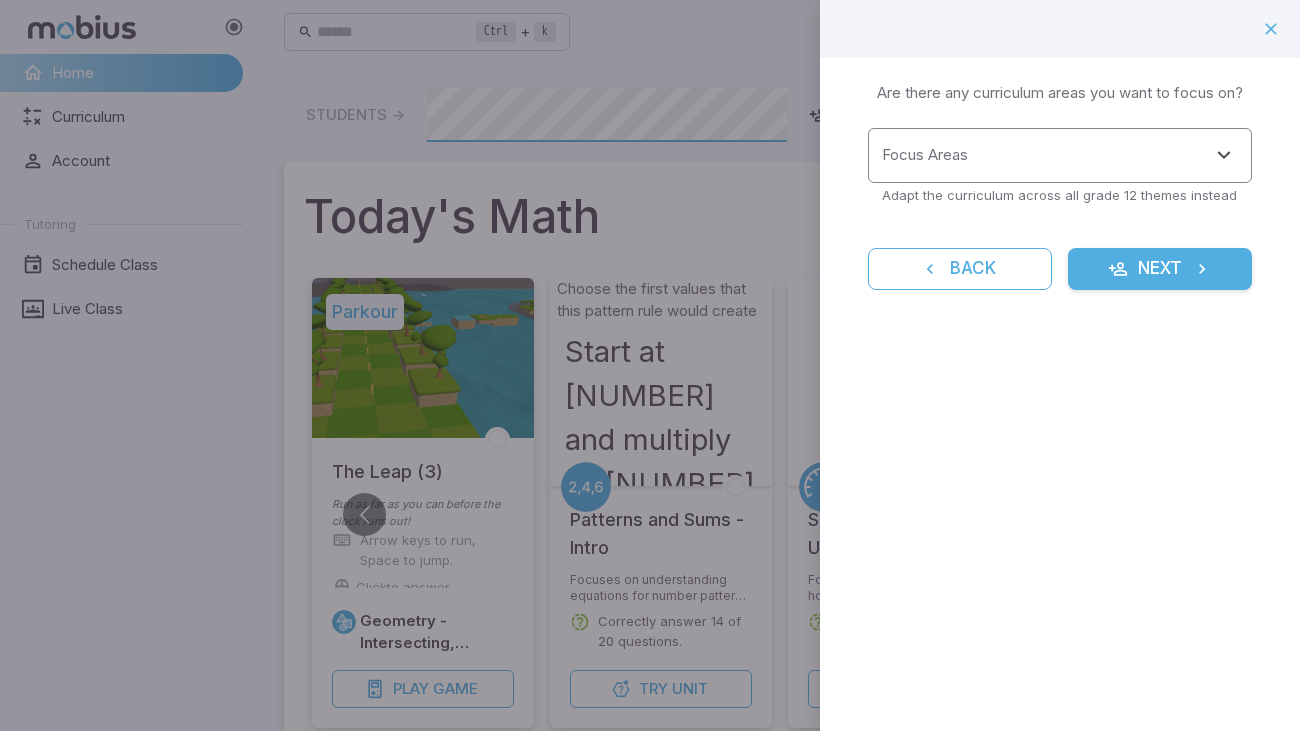 click on "Focus Areas" at bounding box center (1045, 155) 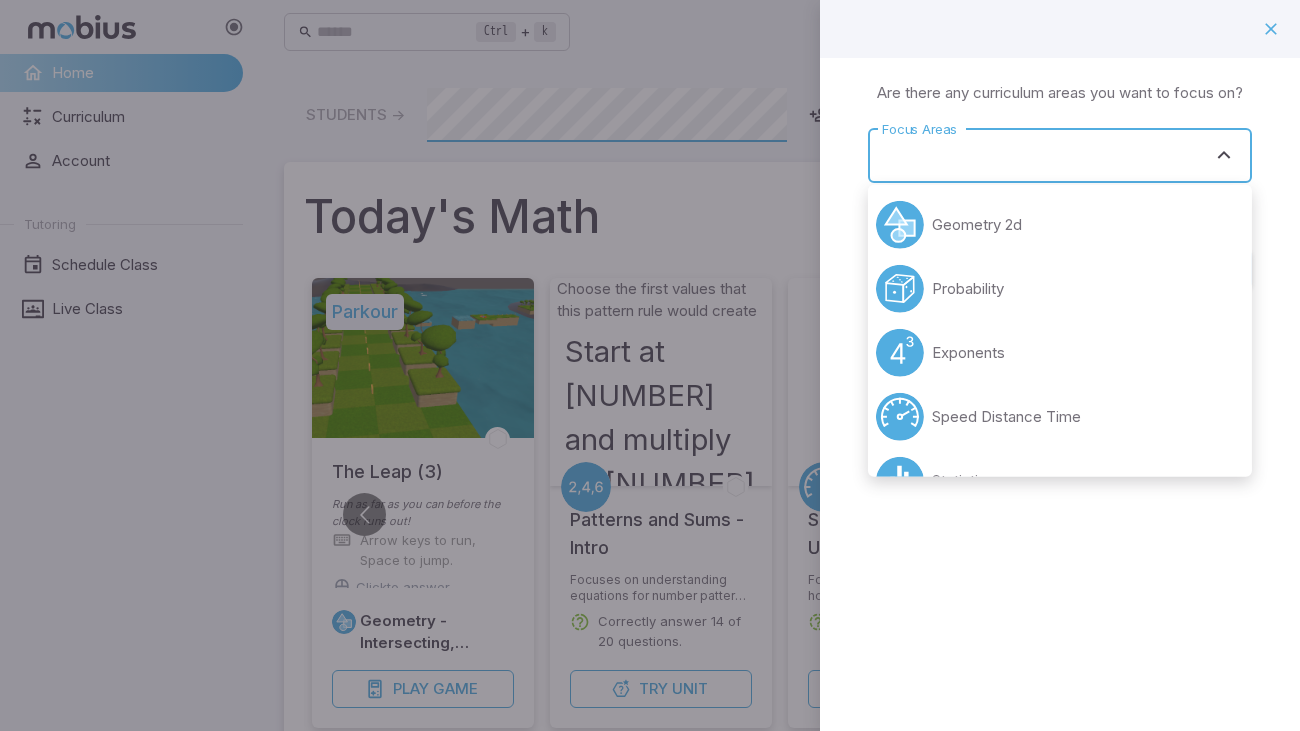 click on "Focus Areas" at bounding box center [1045, 155] 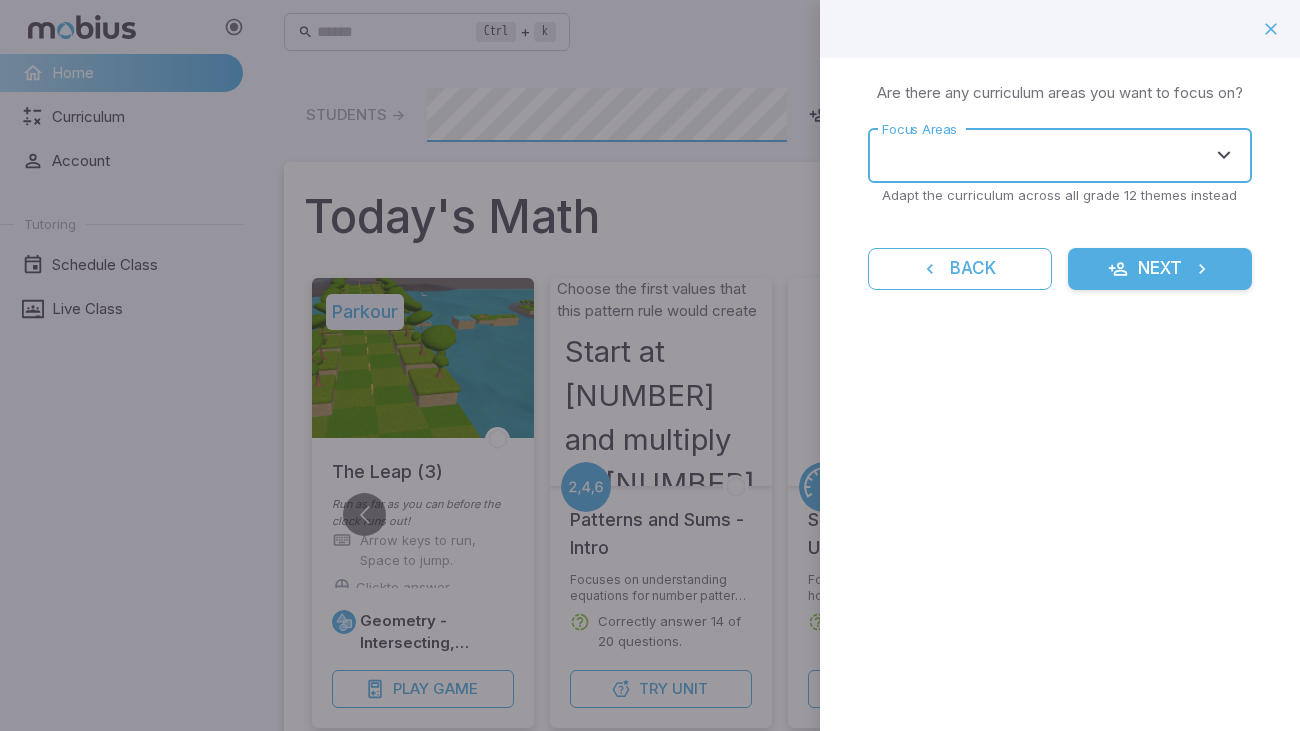 click on "Focus Areas" at bounding box center (1045, 155) 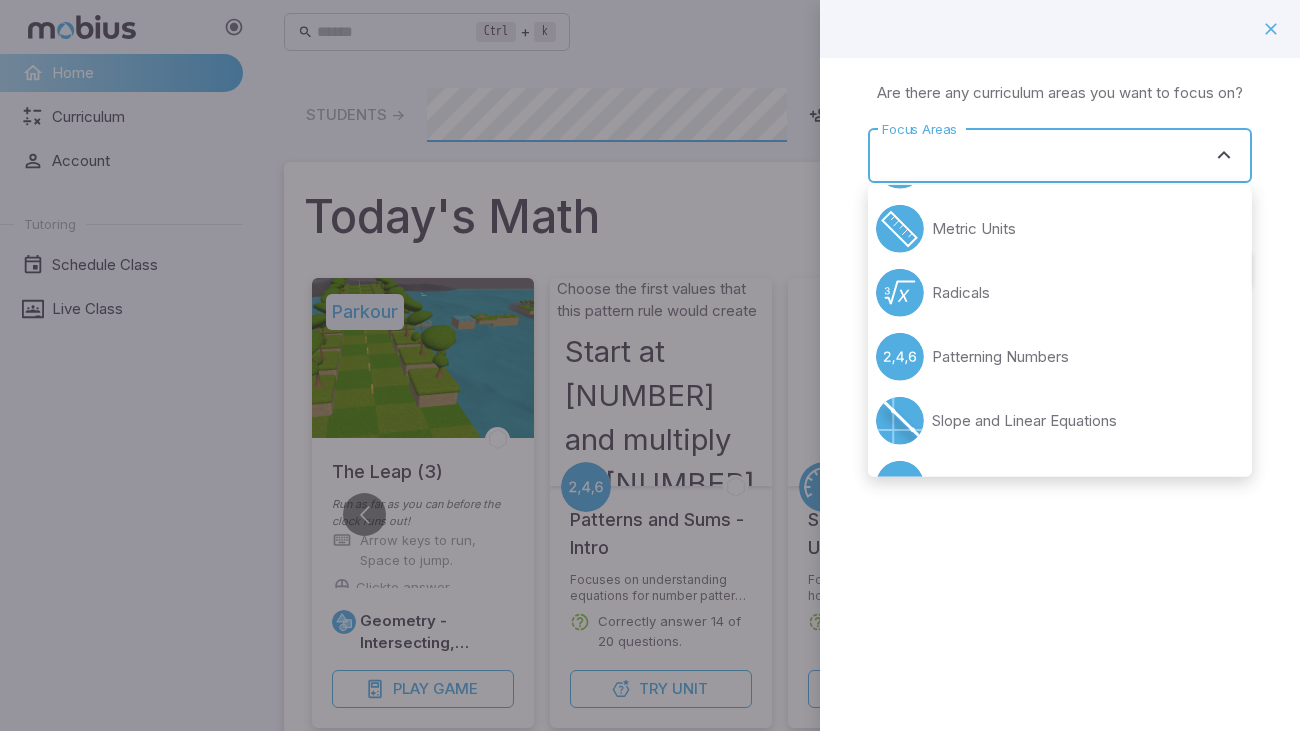scroll, scrollTop: 384, scrollLeft: 0, axis: vertical 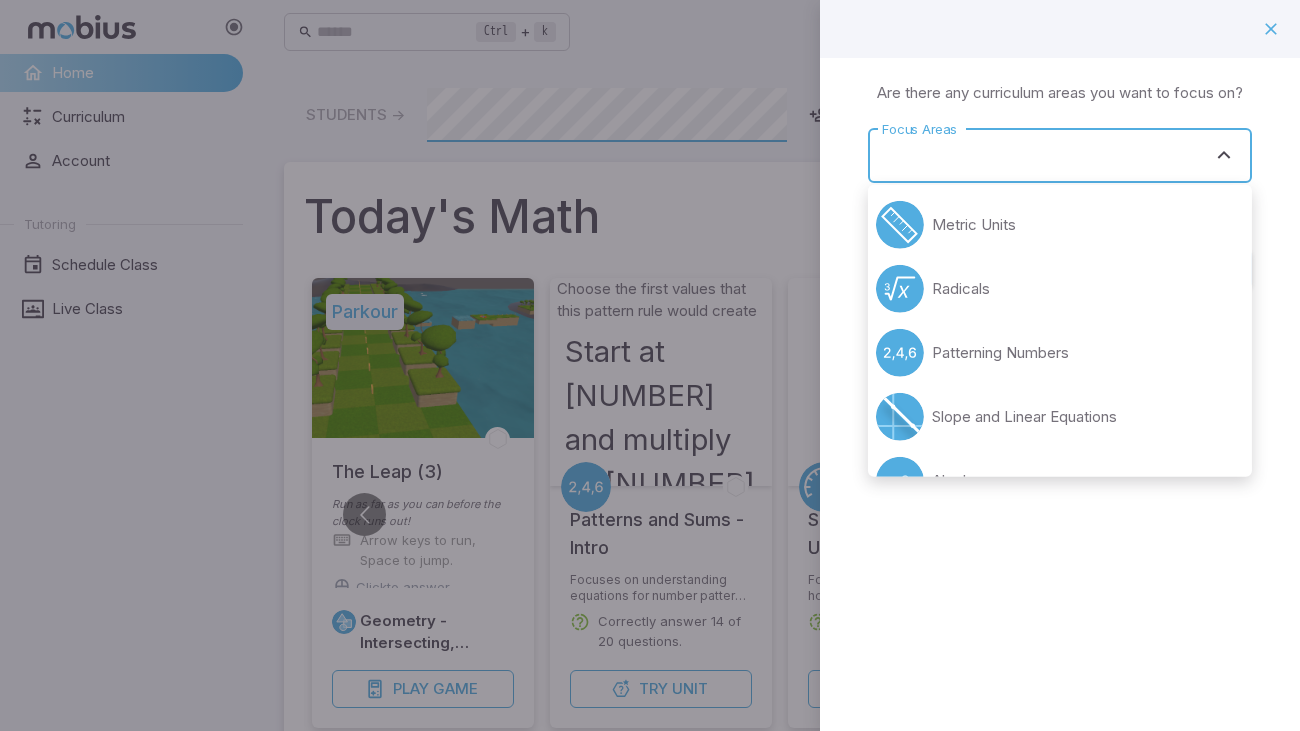 click on "Radicals" at bounding box center [1060, 289] 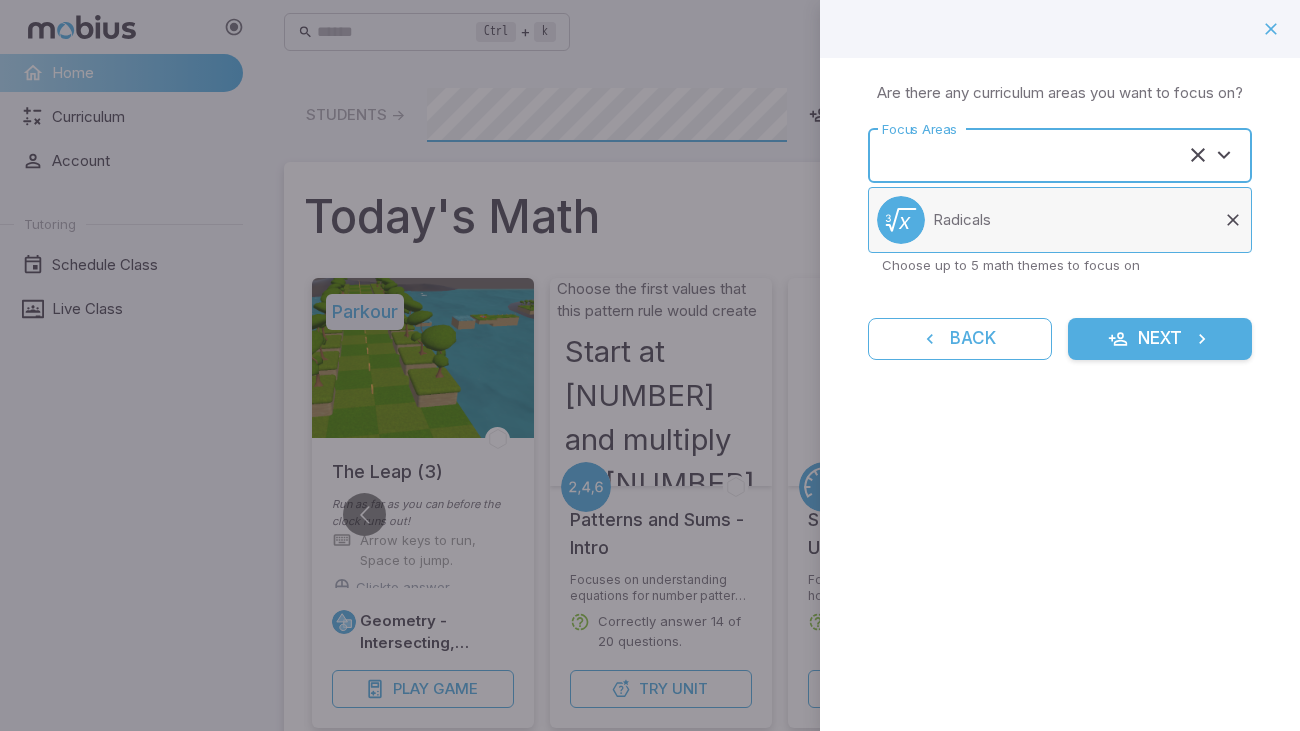 click on "Radicals" at bounding box center (1060, 220) 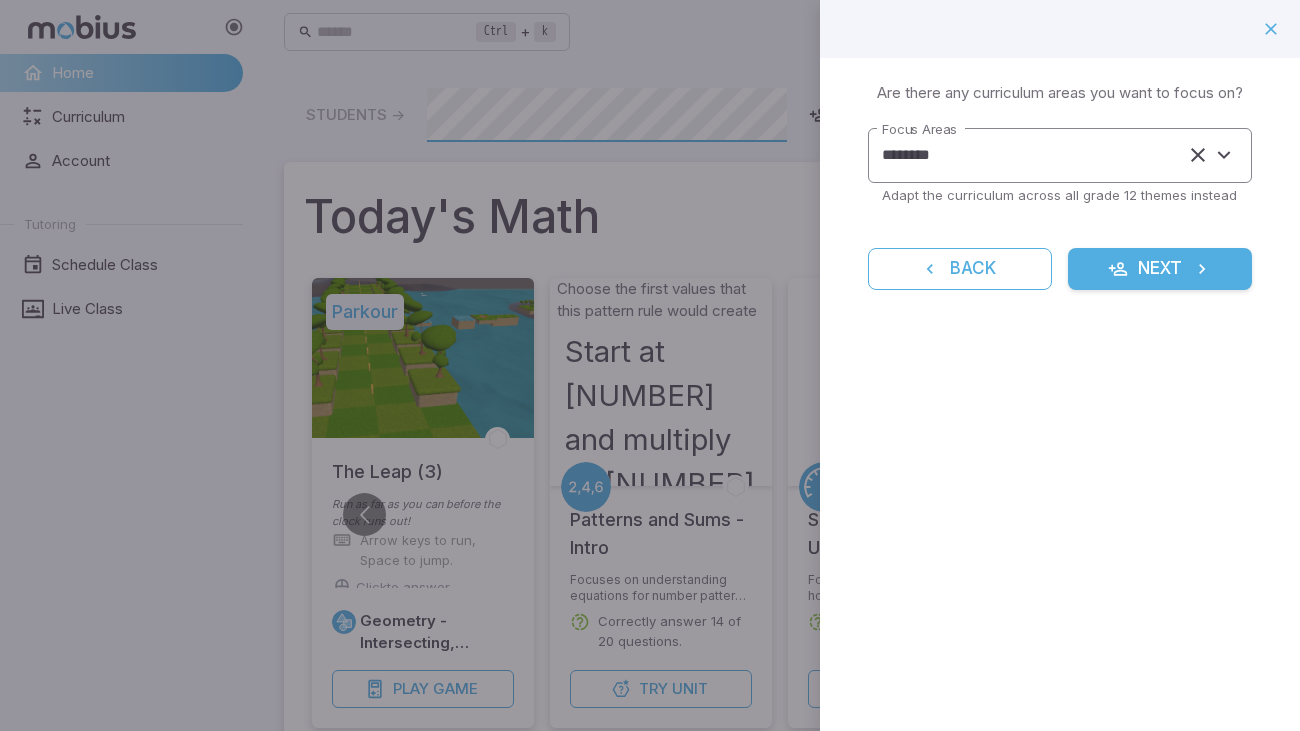 click on "********" at bounding box center (1032, 155) 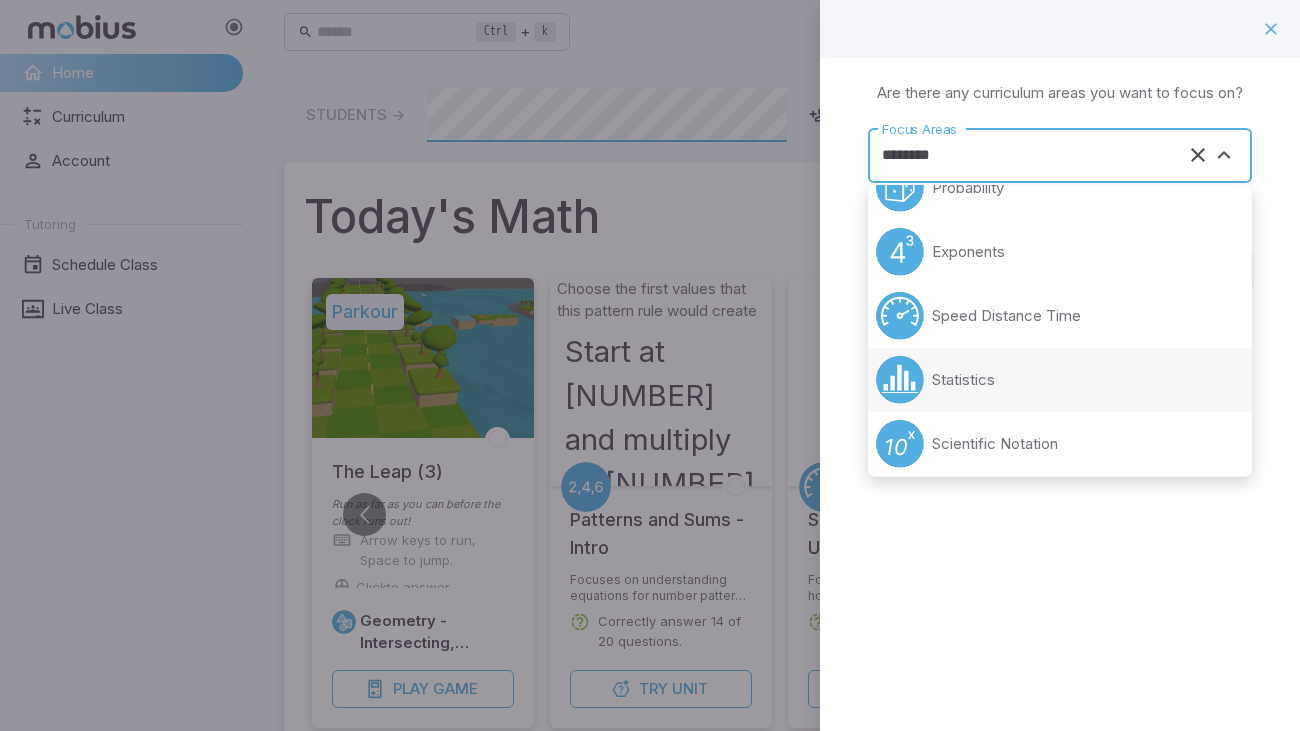 scroll, scrollTop: 0, scrollLeft: 0, axis: both 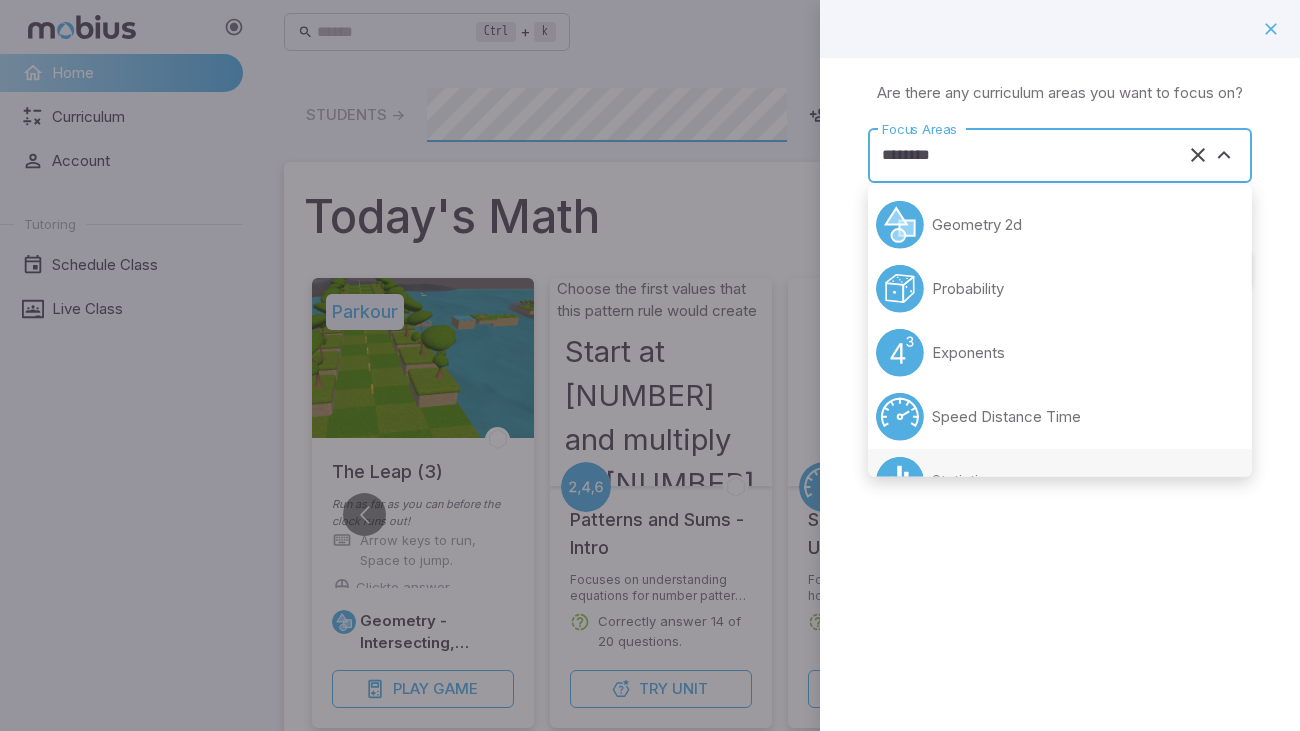click on "Geometry 2d" at bounding box center (1060, 225) 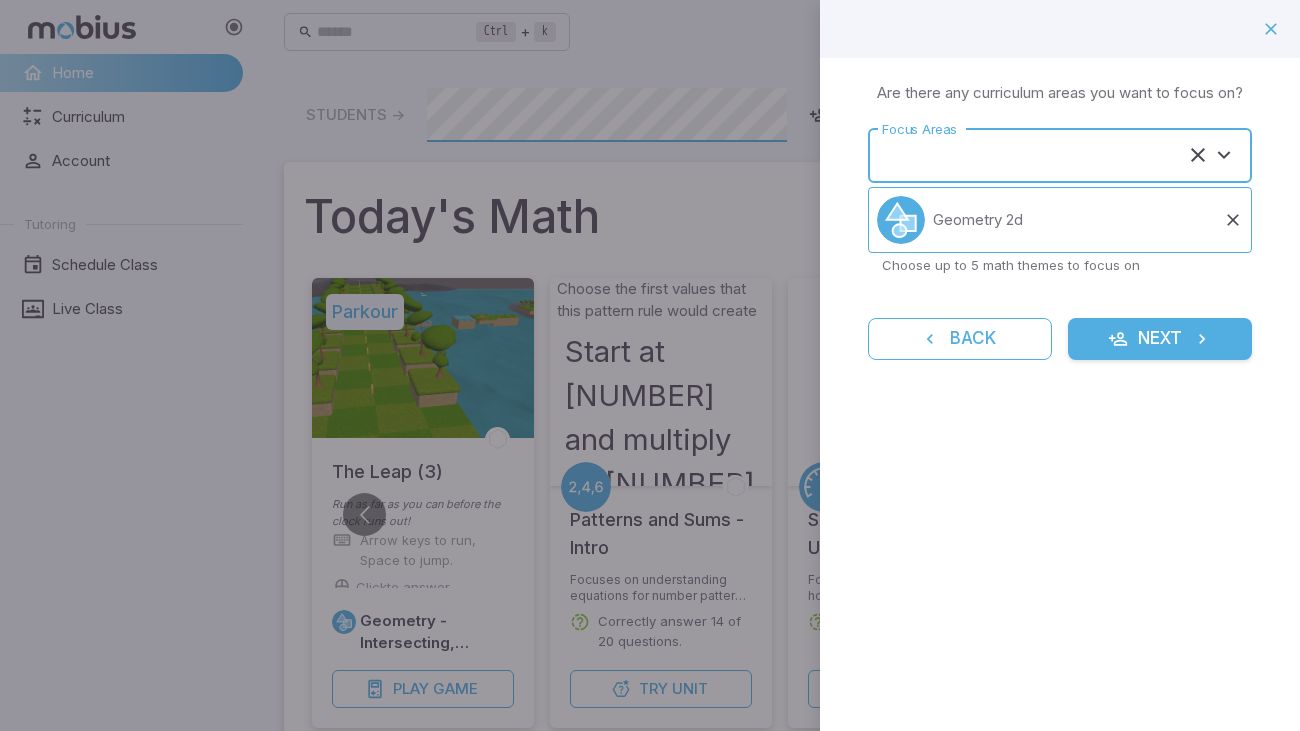 click on "Focus Areas" at bounding box center (1032, 155) 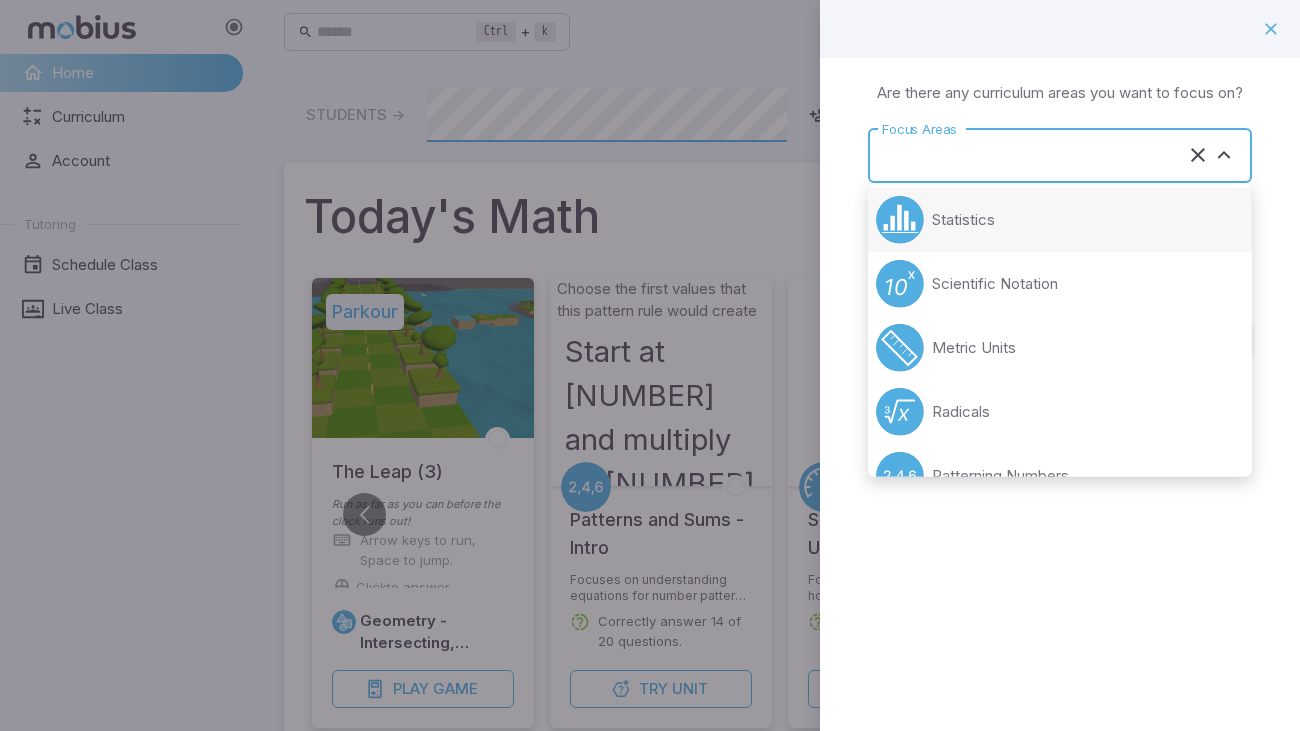 scroll, scrollTop: 213, scrollLeft: 0, axis: vertical 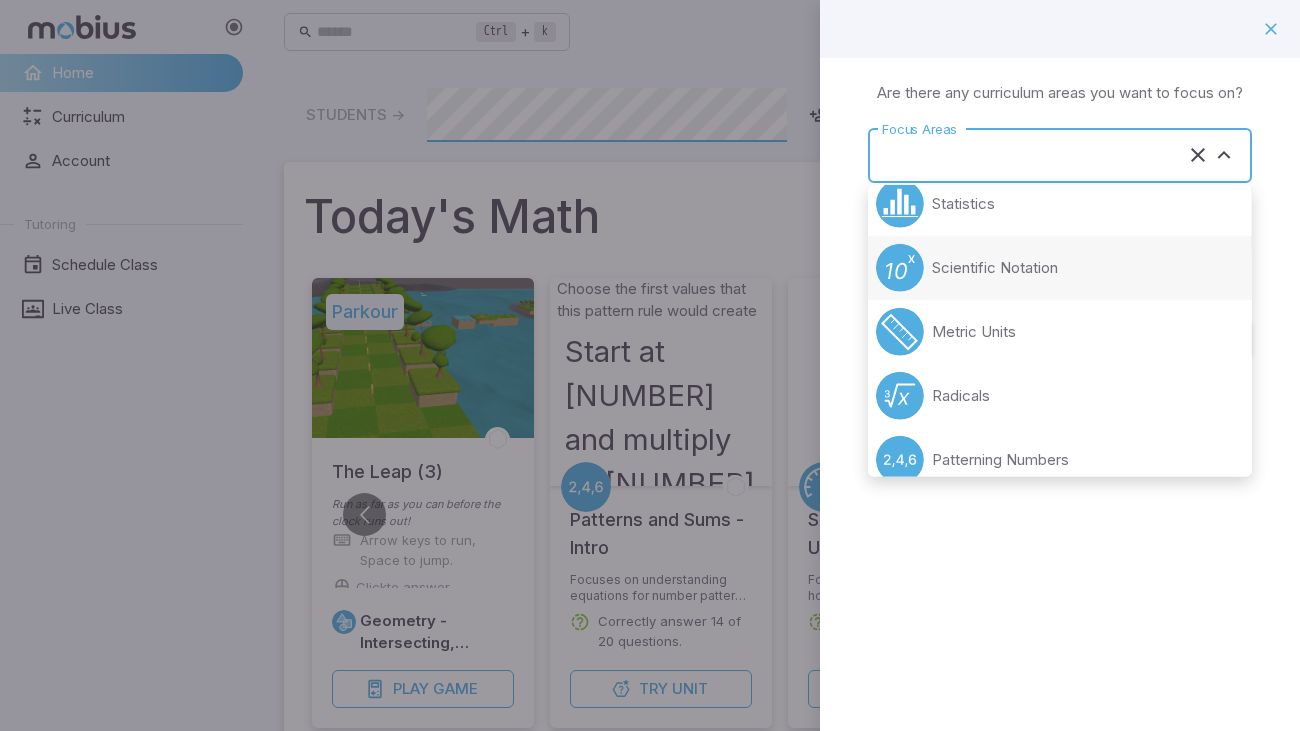 click on "Scientific Notation" at bounding box center [1060, 268] 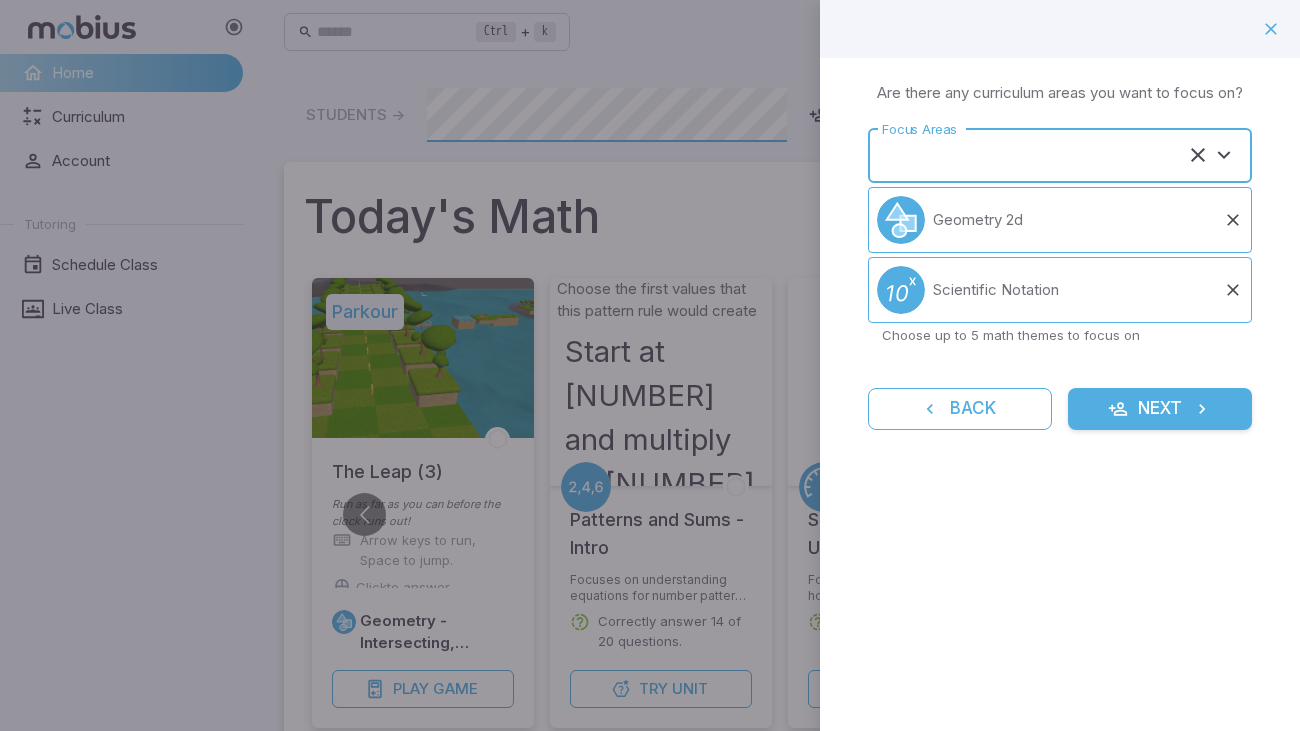click on "Focus Areas" at bounding box center (1032, 155) 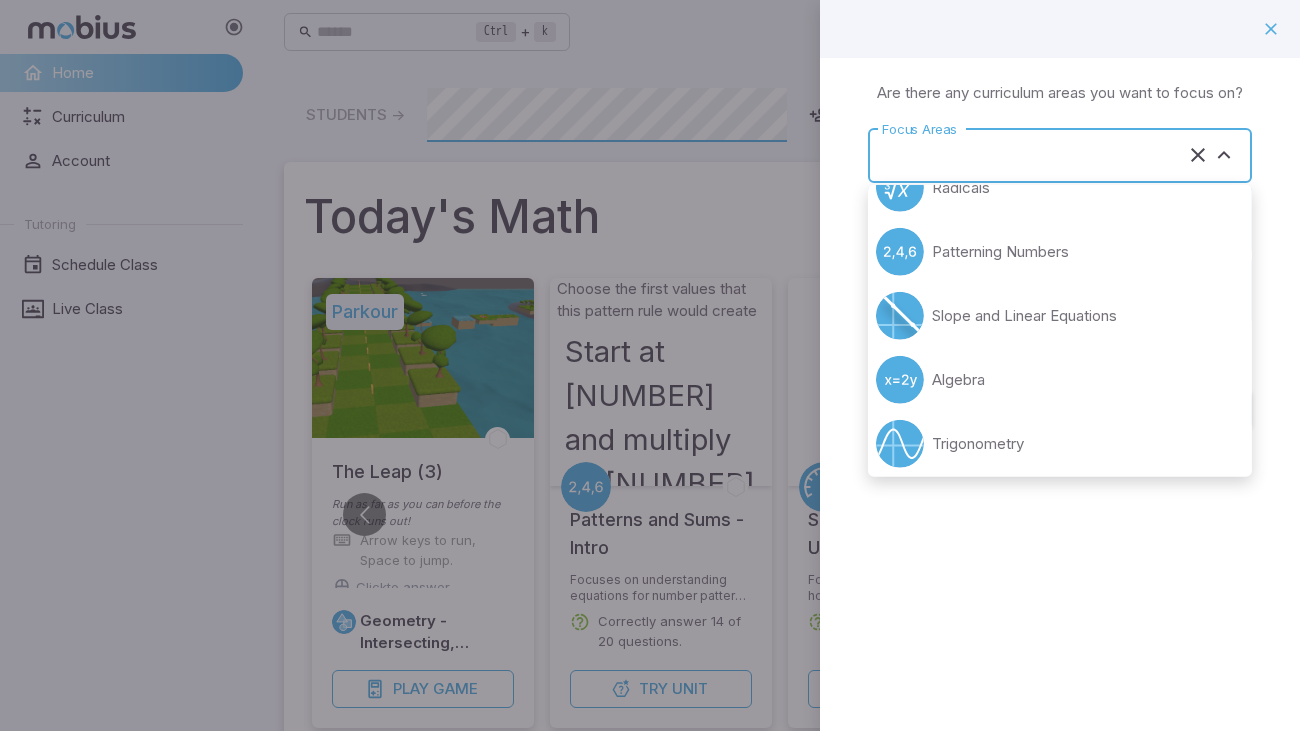 scroll, scrollTop: 361, scrollLeft: 0, axis: vertical 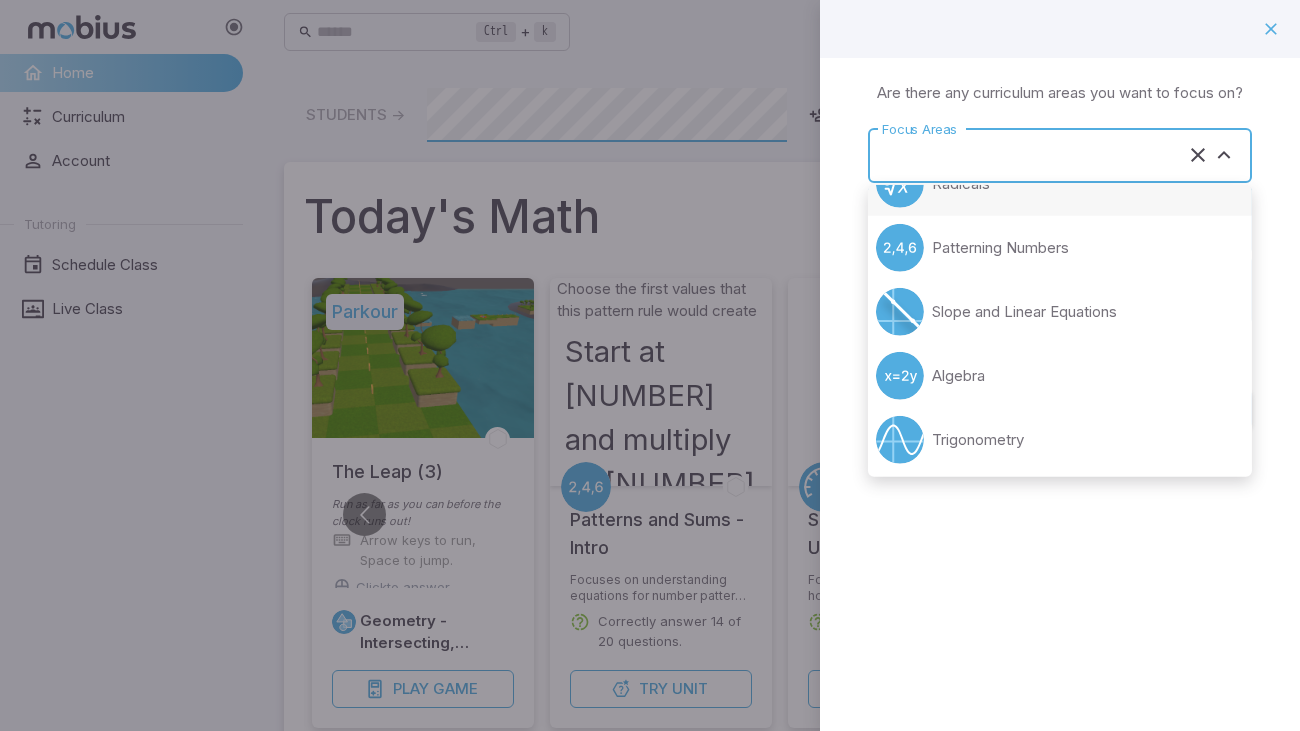 click on "Radicals" at bounding box center (1060, 184) 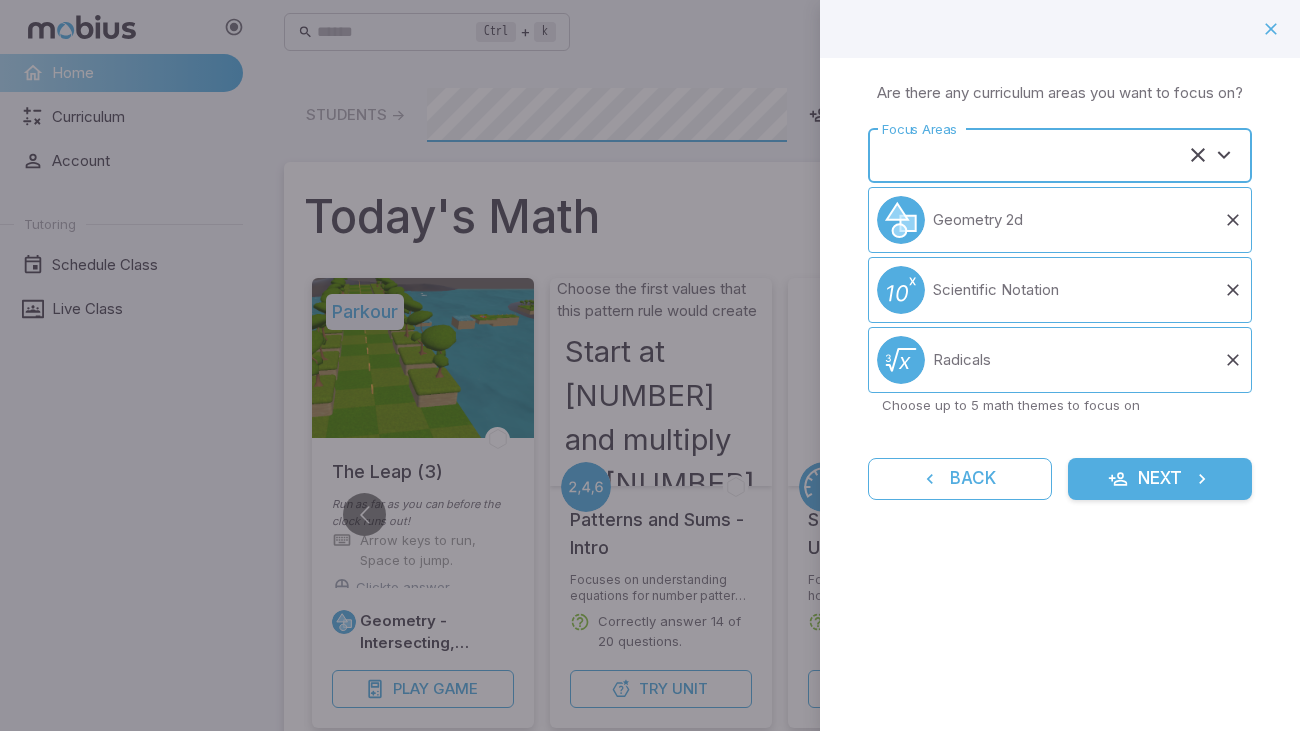 click on "Focus Areas" at bounding box center (1032, 155) 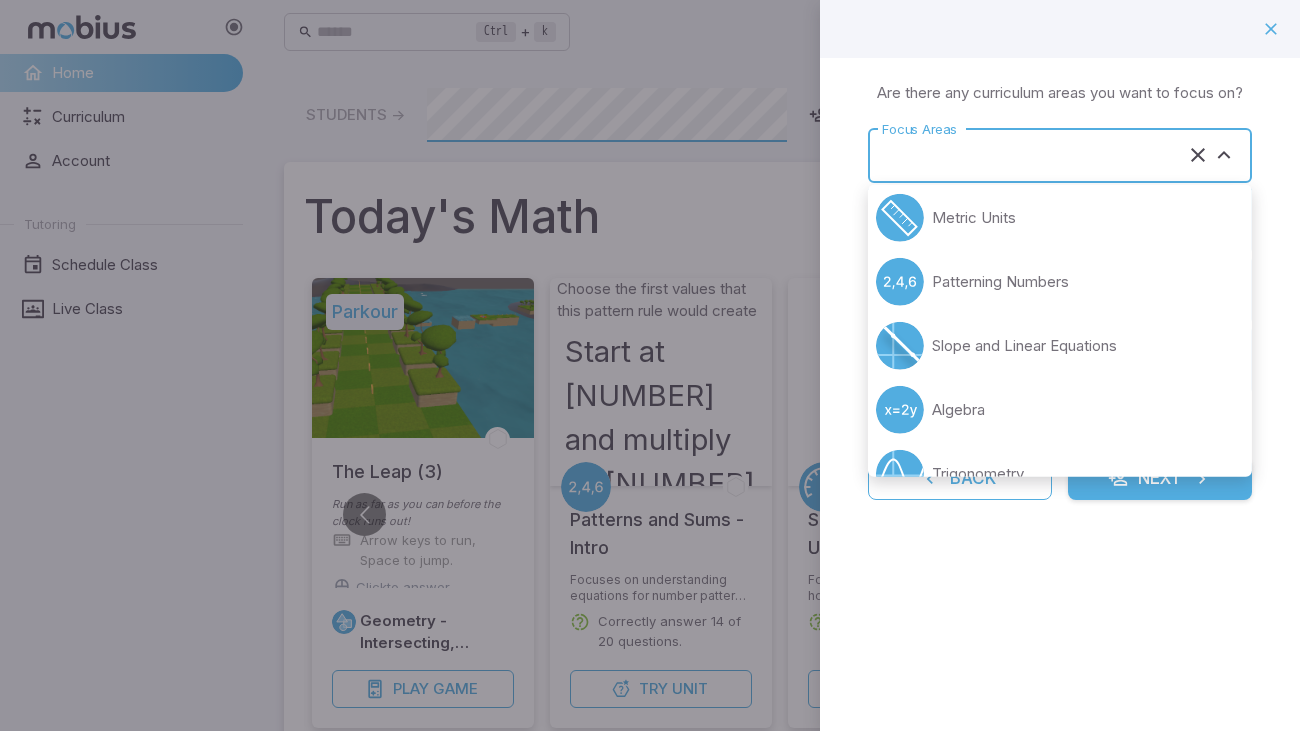 scroll, scrollTop: 299, scrollLeft: 0, axis: vertical 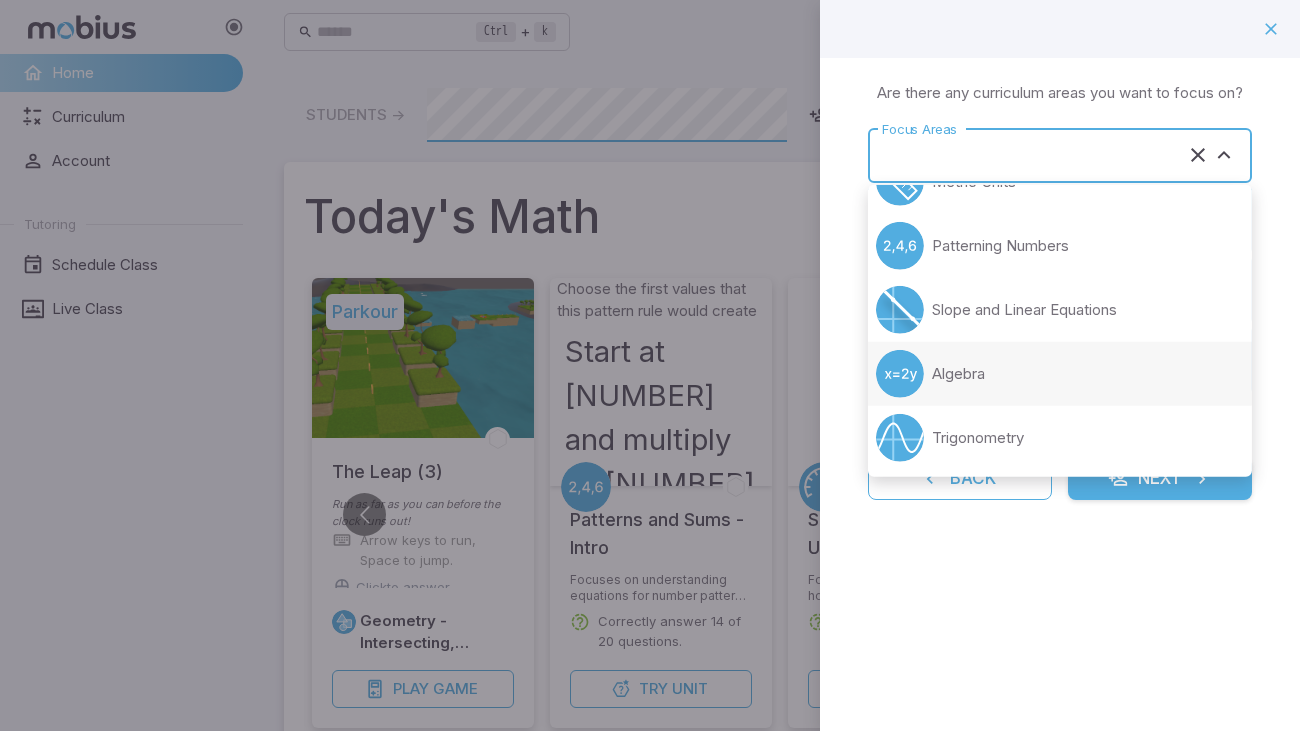 click on "Algebra" at bounding box center [1060, 374] 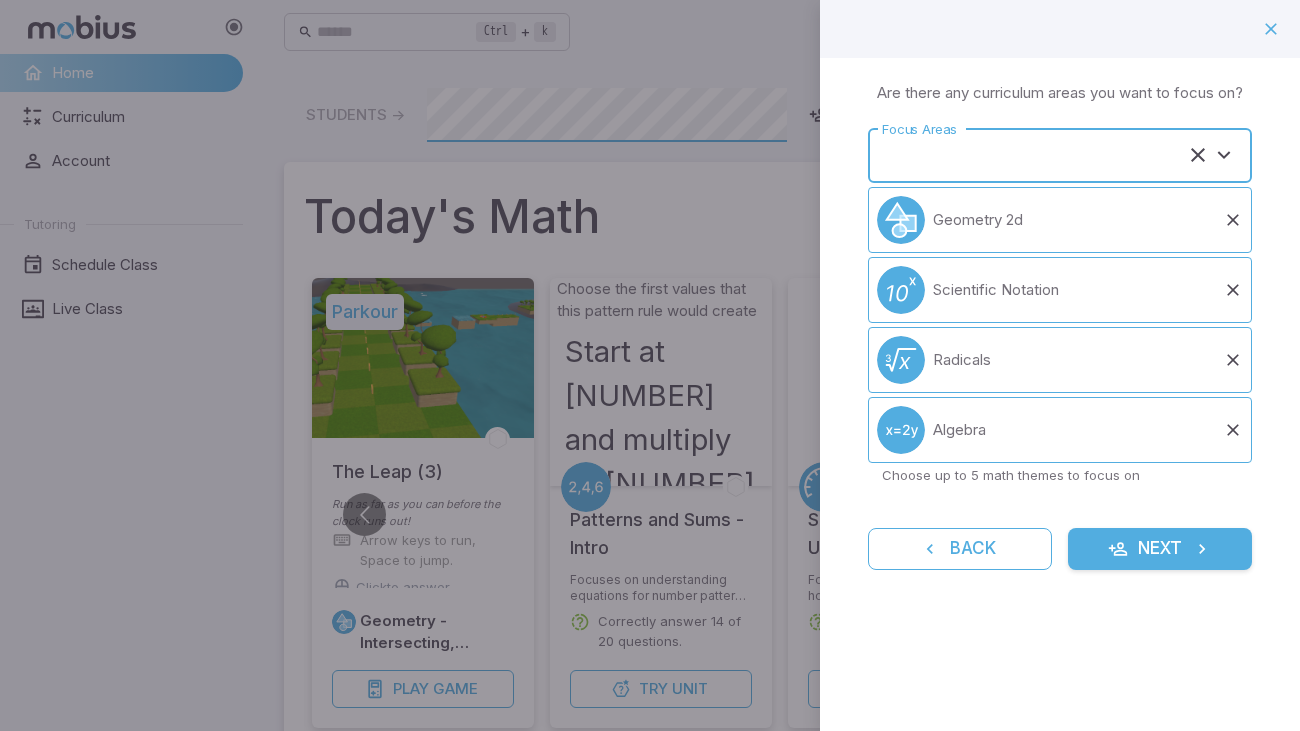 click on "Focus Areas" at bounding box center [1032, 155] 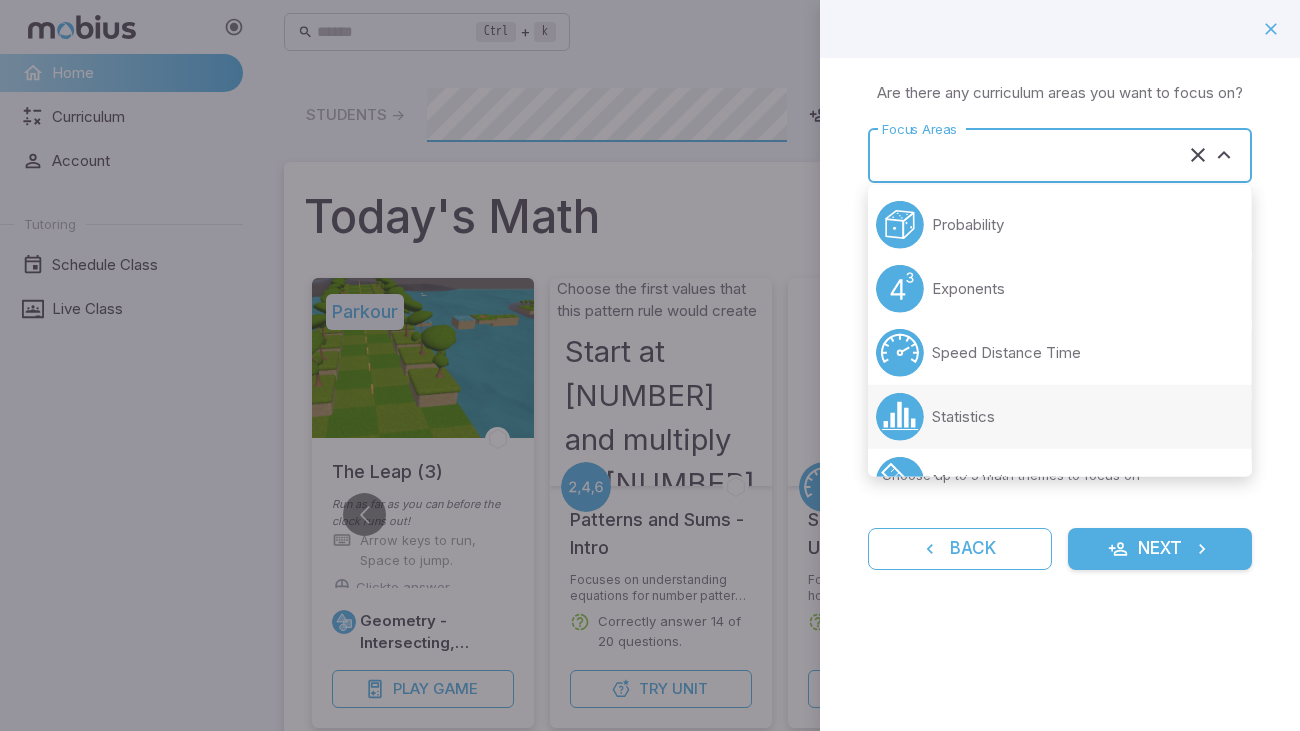 scroll, scrollTop: 235, scrollLeft: 0, axis: vertical 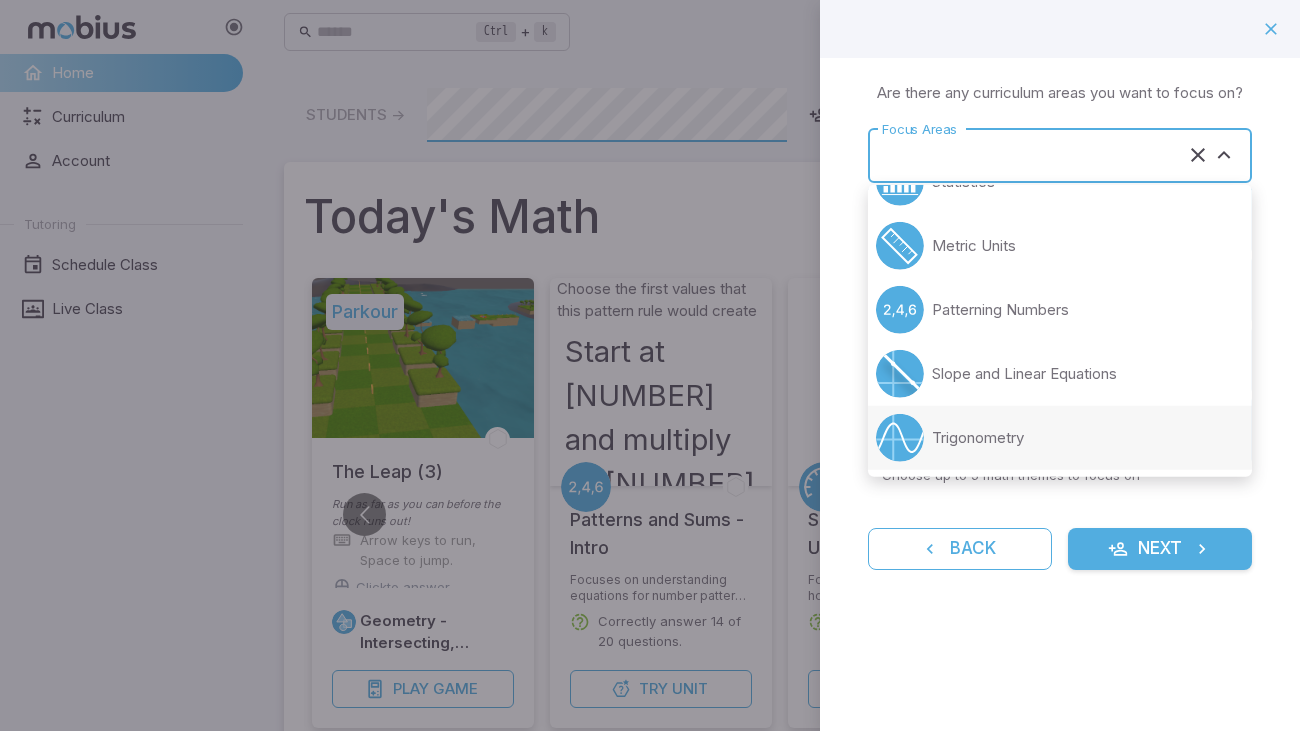 click on "Trigonometry" at bounding box center (978, 438) 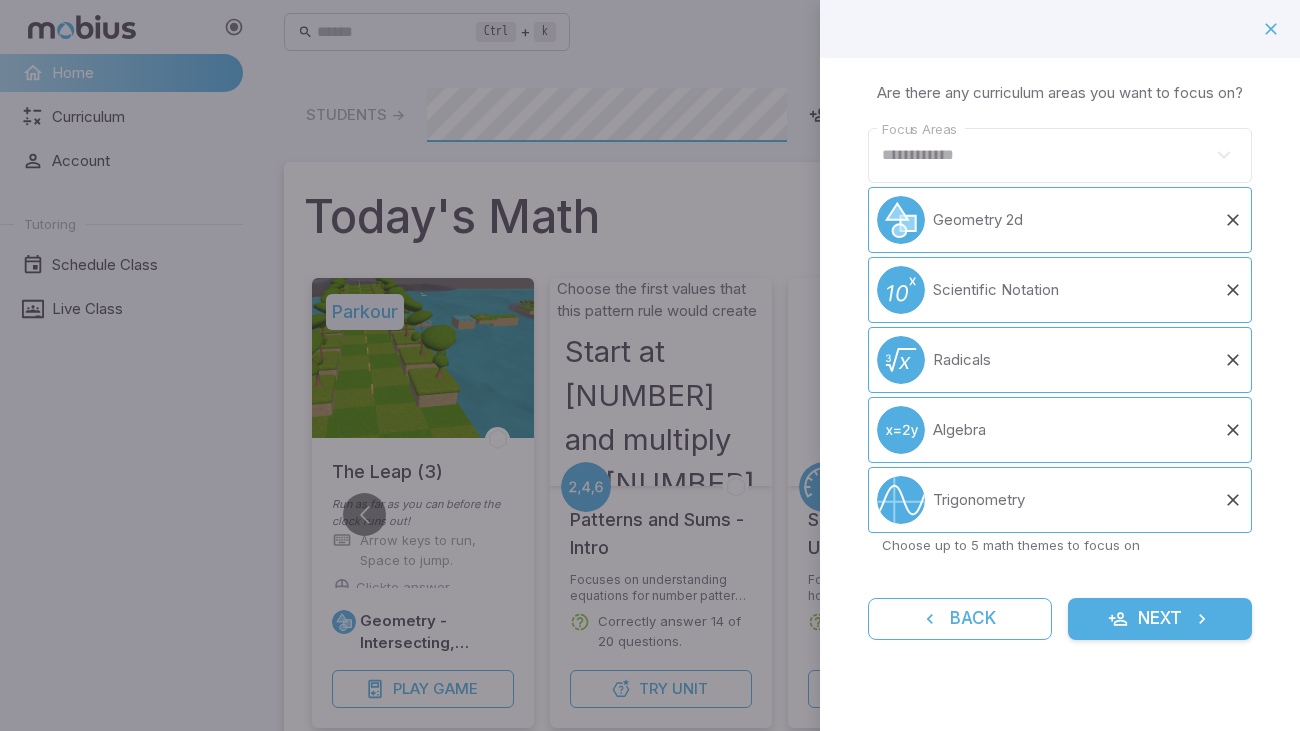 click on "Next" at bounding box center (1160, 619) 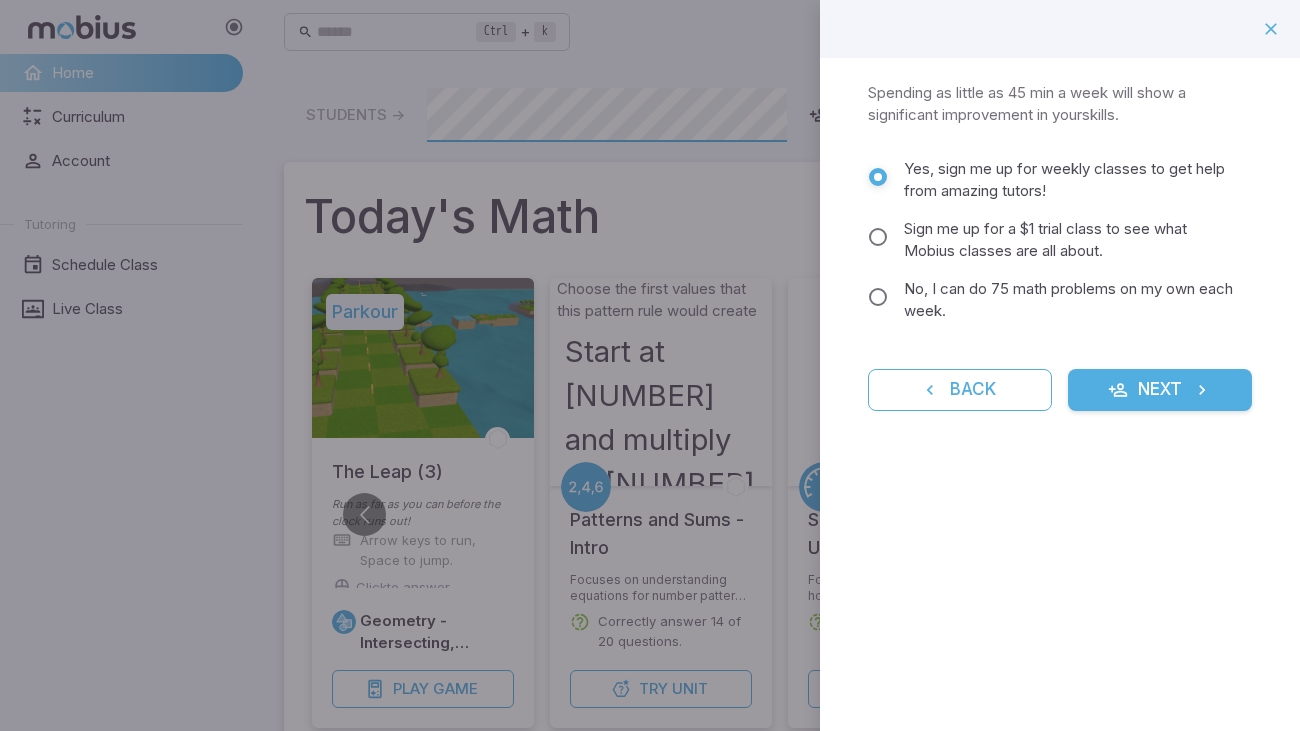 click on "Next" at bounding box center (1160, 390) 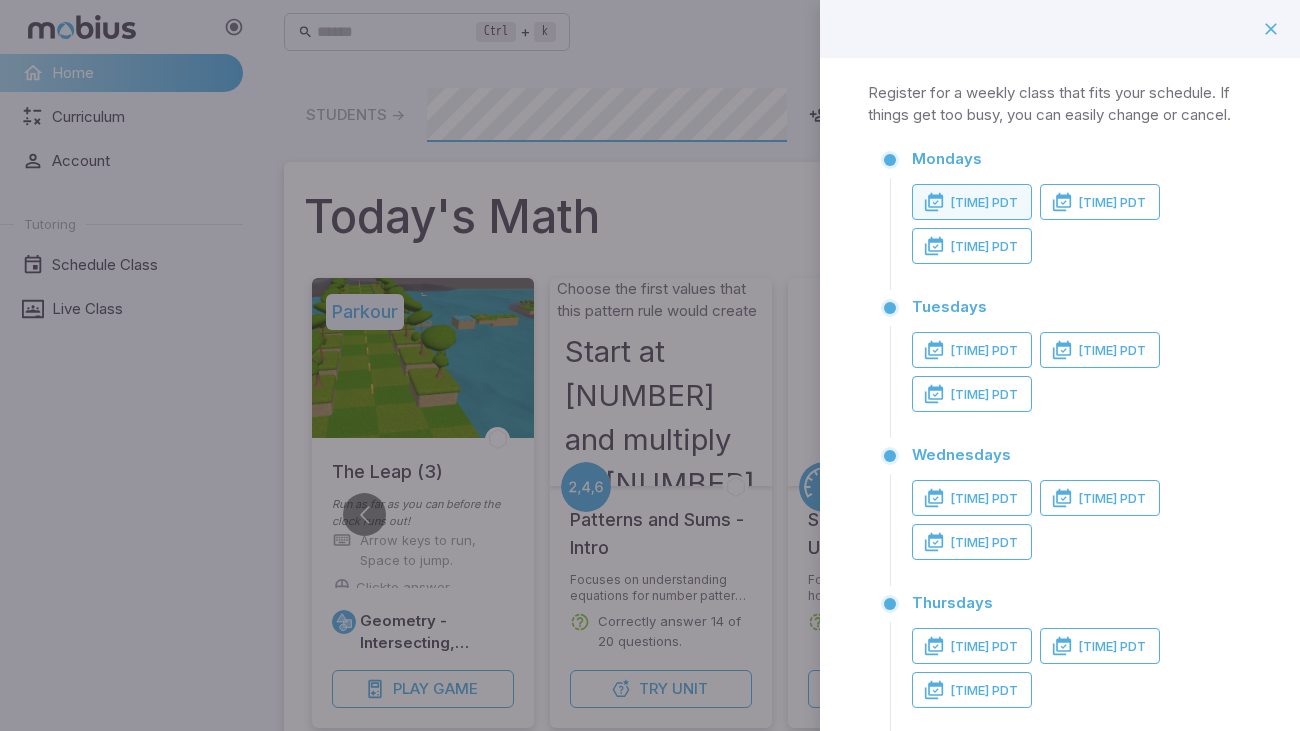 click on "2:00 PM PDT" at bounding box center [972, 202] 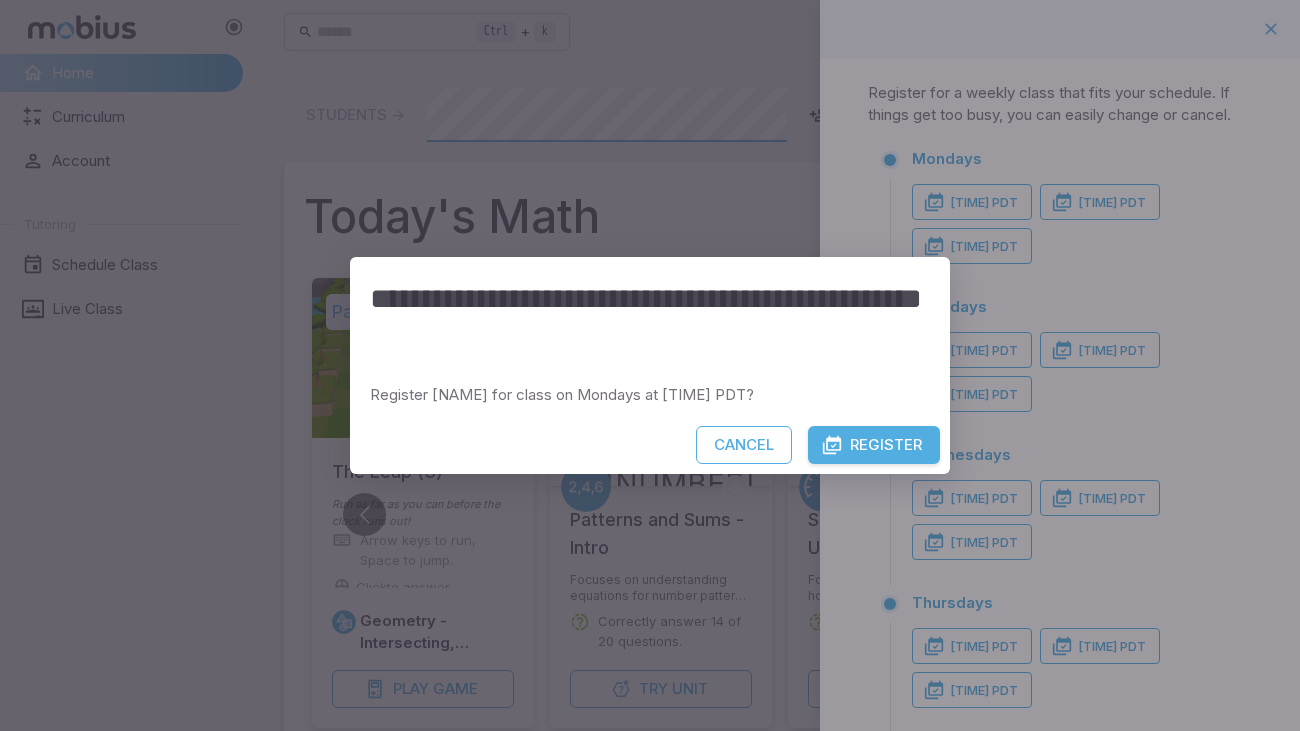 click on "Register" at bounding box center (874, 445) 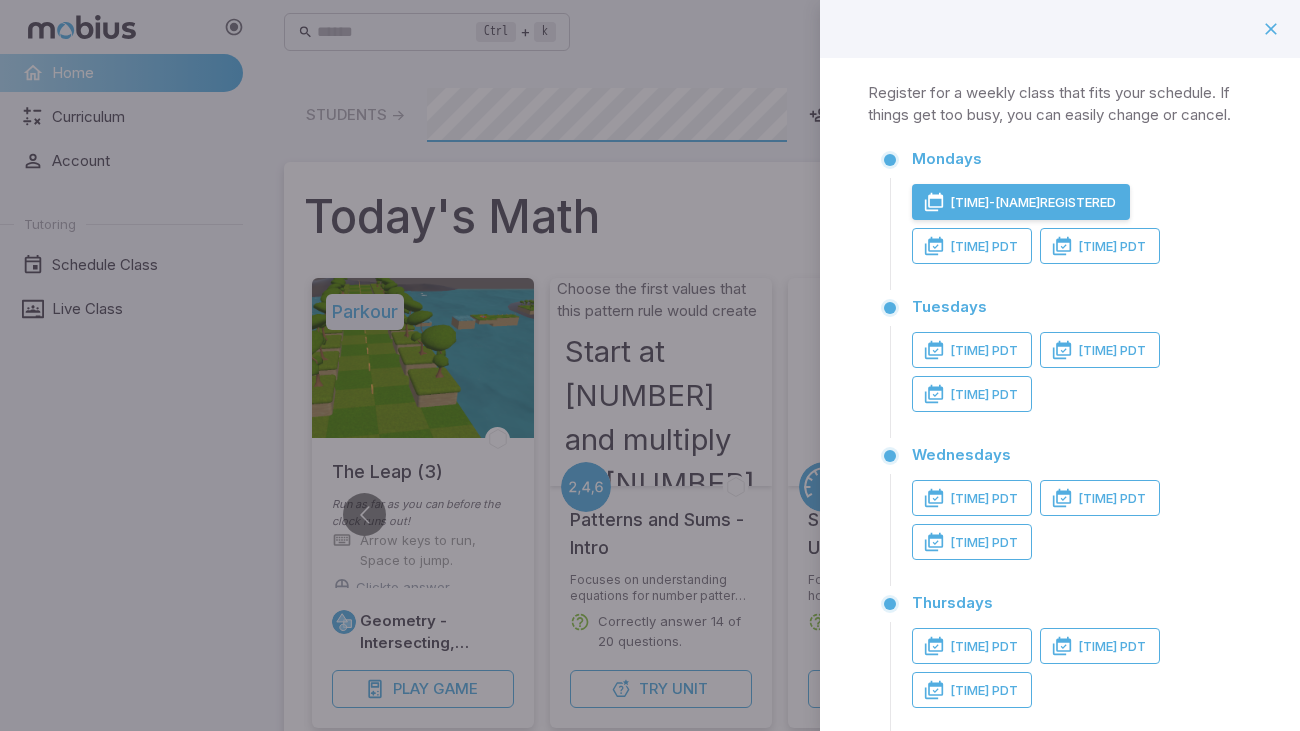 click at bounding box center (650, 365) 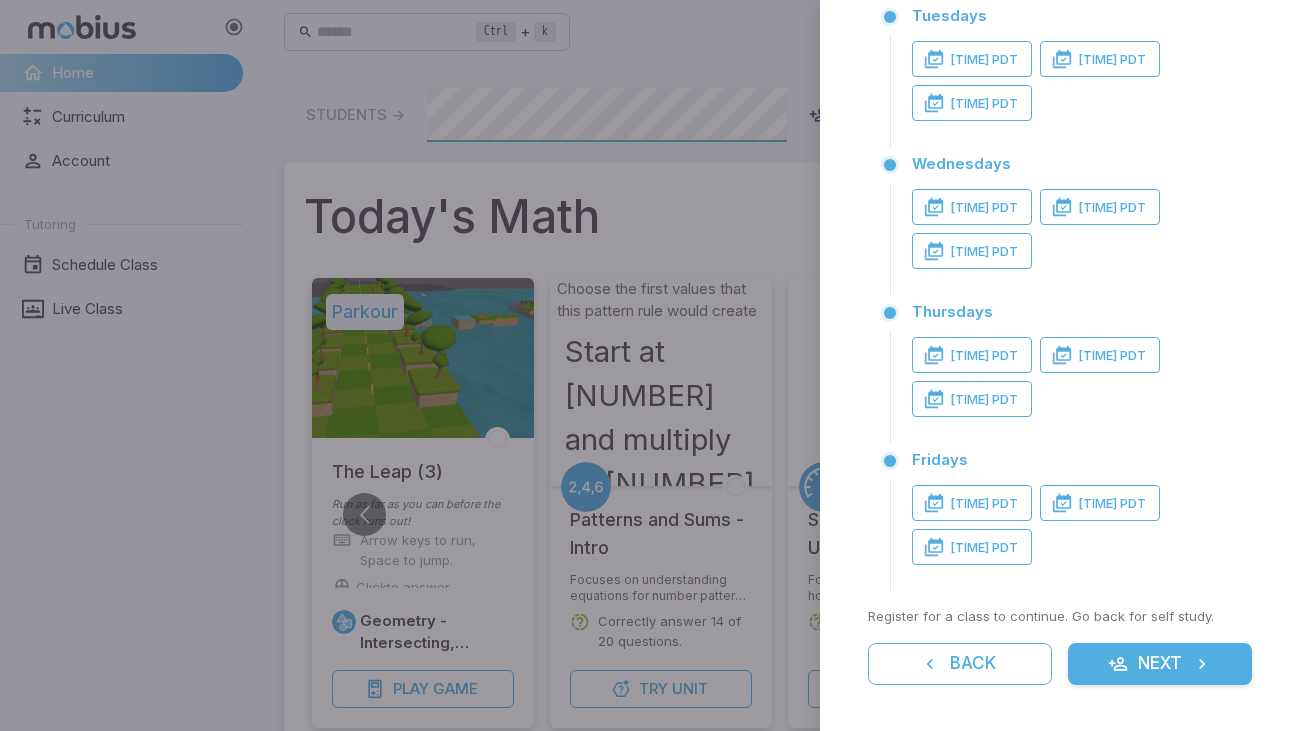 click on "Weekly Classes Register for a weekly class that fits your schedule. If things get too busy, you can easily change or cancel. Monday s 2:00 PM  -  Matthew  Registered 4:00 PM PDT 5:00 PM PDT Tuesday s 2:00 PM PDT 4:00 PM PDT 5:00 PM PDT Wednesday s 2:00 PM PDT 4:00 PM PDT 5:00 PM PDT Thursday s 2:00 PM PDT 4:00 PM PDT 5:00 PM PDT Friday s 2:00 PM PDT 4:00 PM PDT 5:00 PM PDT Register for a class to continue. Go back for self study. Back Next" at bounding box center (1060, 250) 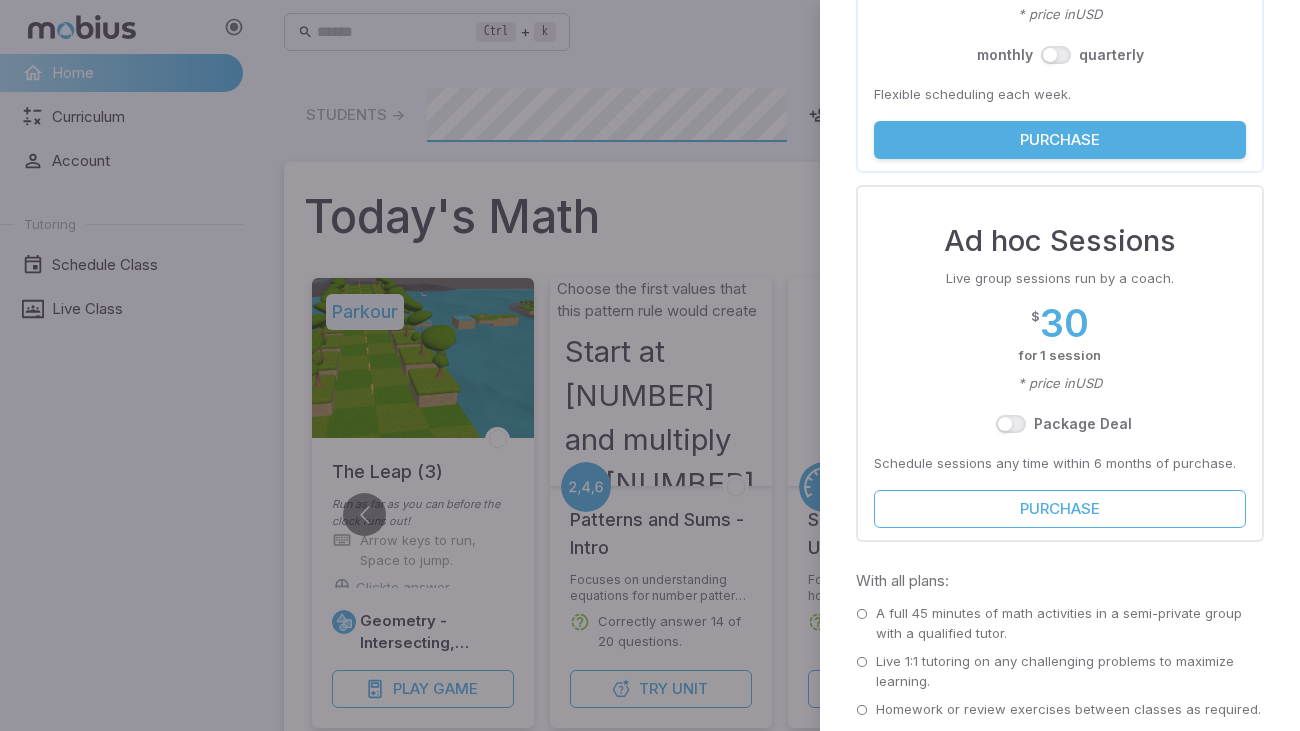 scroll, scrollTop: 0, scrollLeft: 0, axis: both 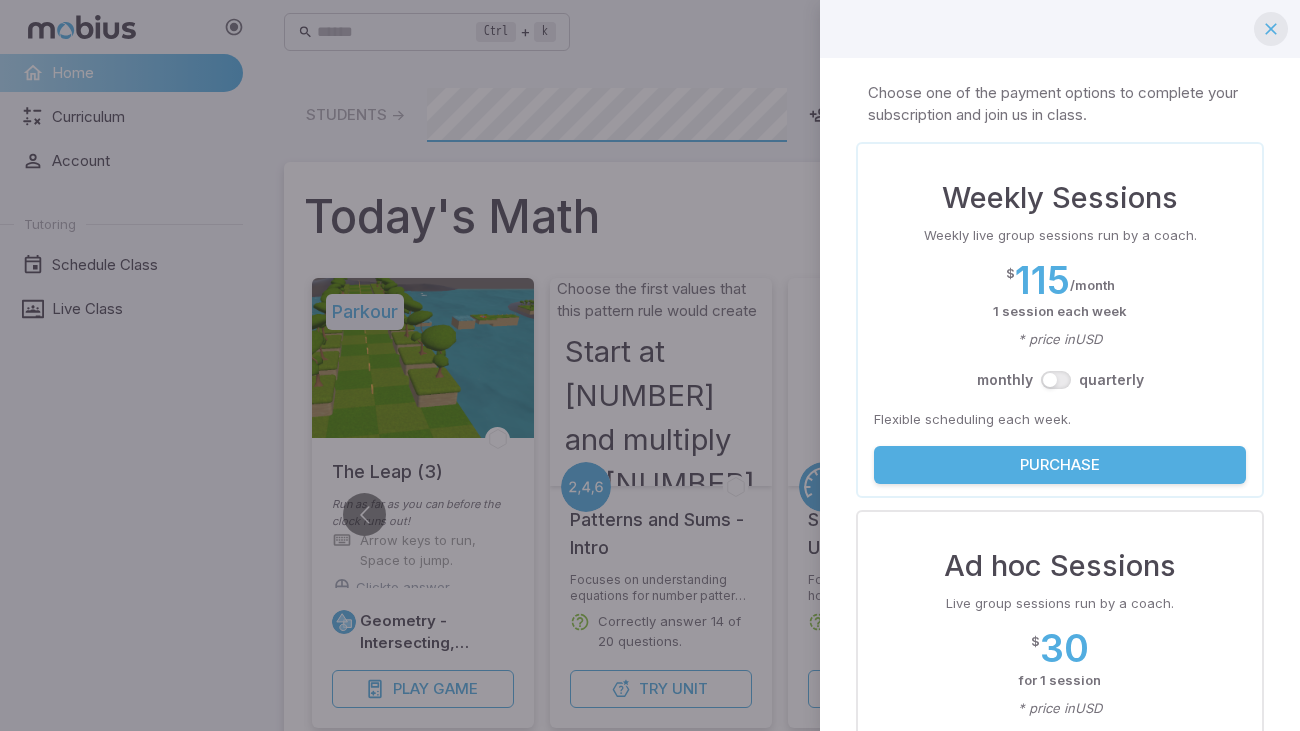 click at bounding box center [1271, 29] 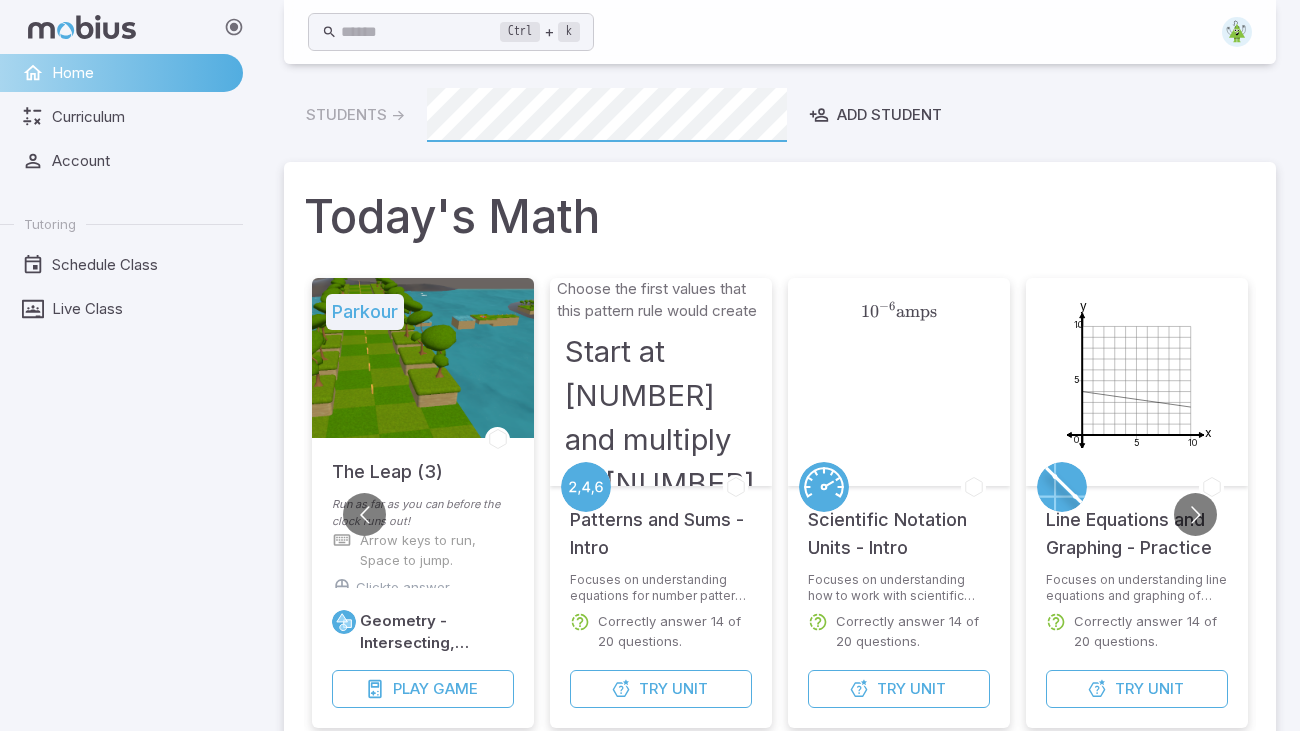 scroll, scrollTop: 513, scrollLeft: 0, axis: vertical 